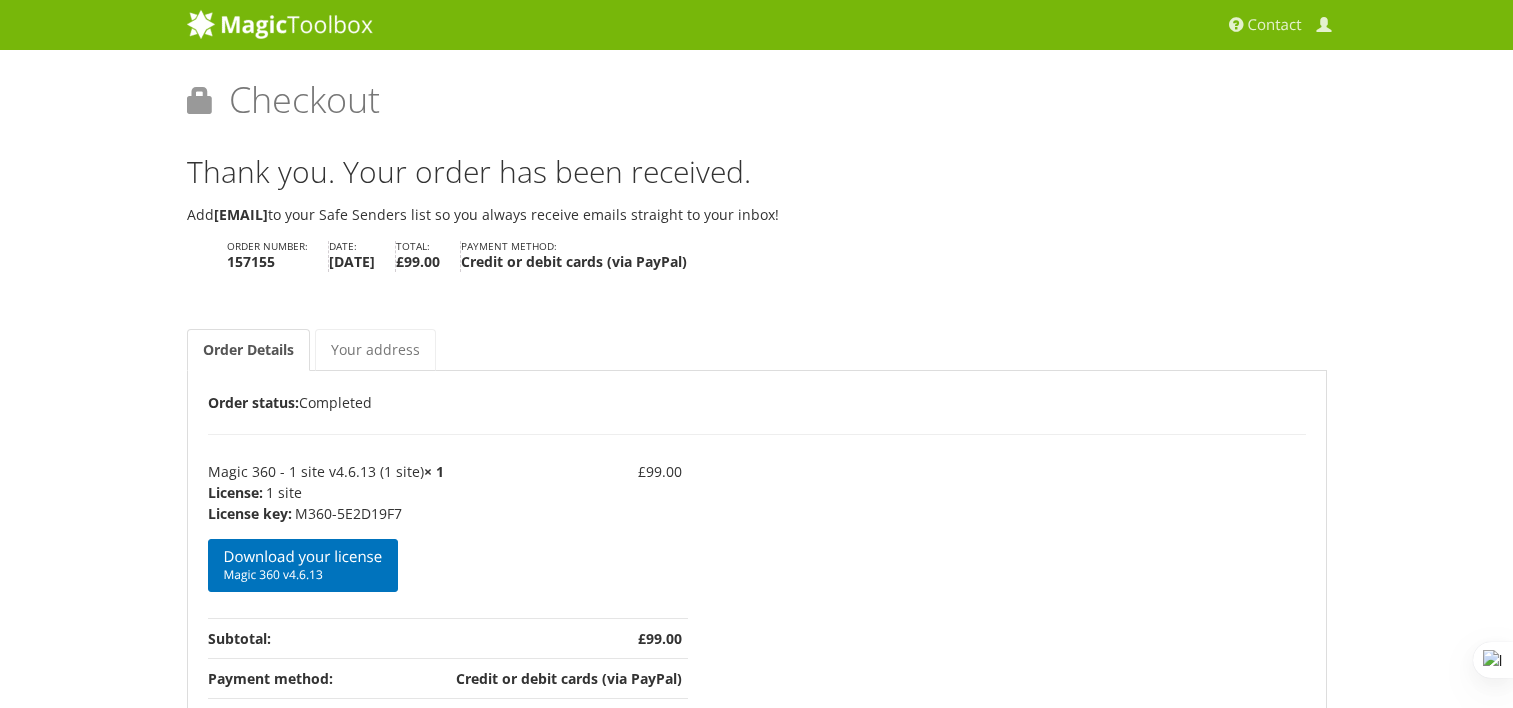 scroll, scrollTop: 0, scrollLeft: 0, axis: both 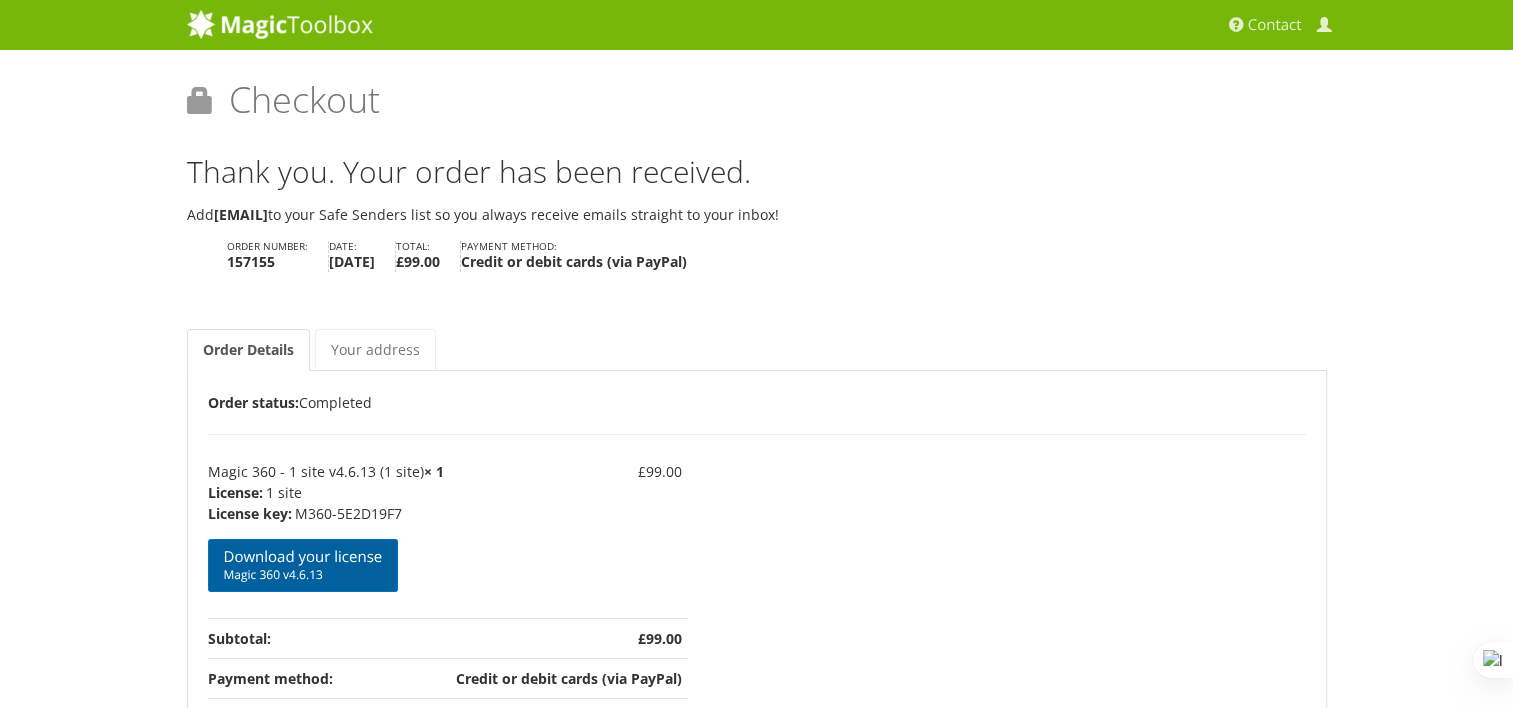 click on "Download your license
Magic 360 v4.6.13" at bounding box center [303, 565] 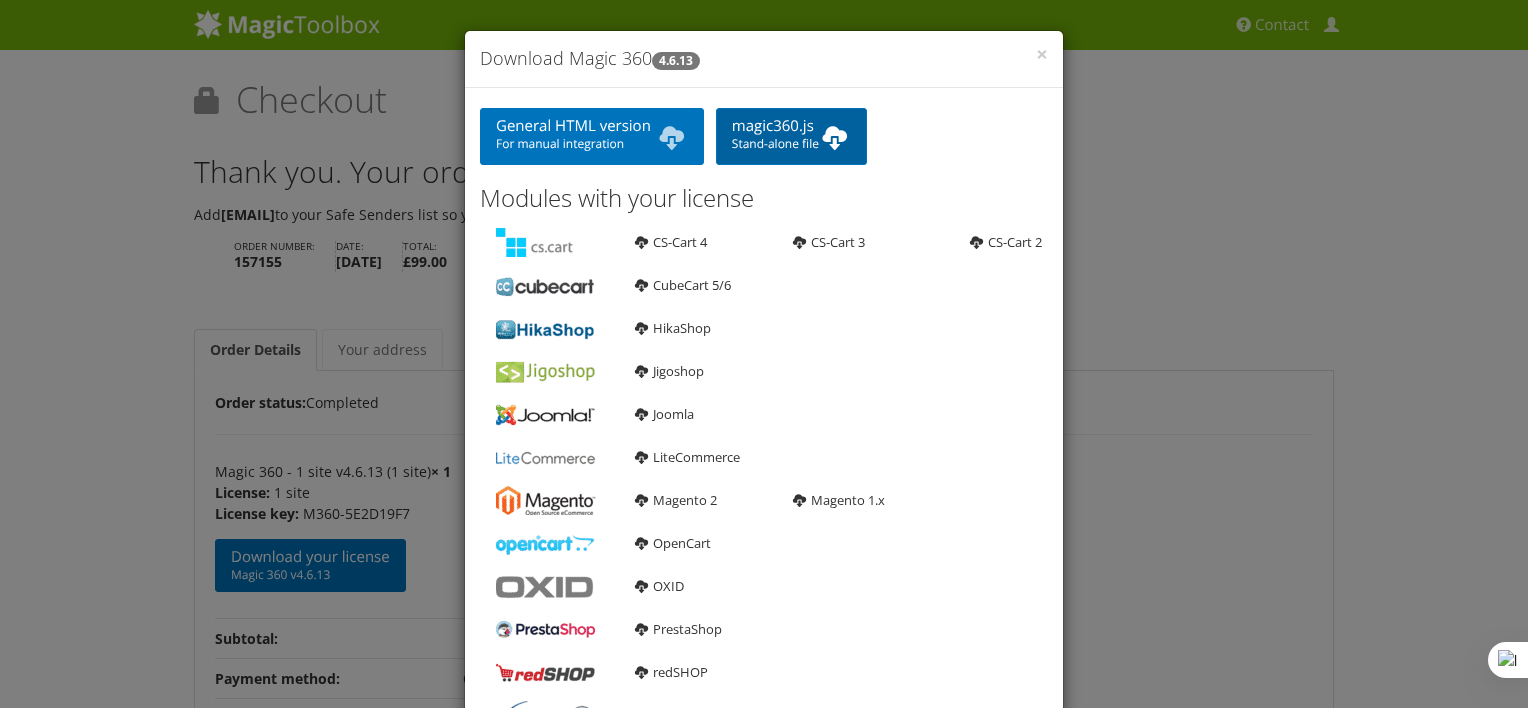 click on "magic360.js  Stand-alone file" at bounding box center (791, 136) 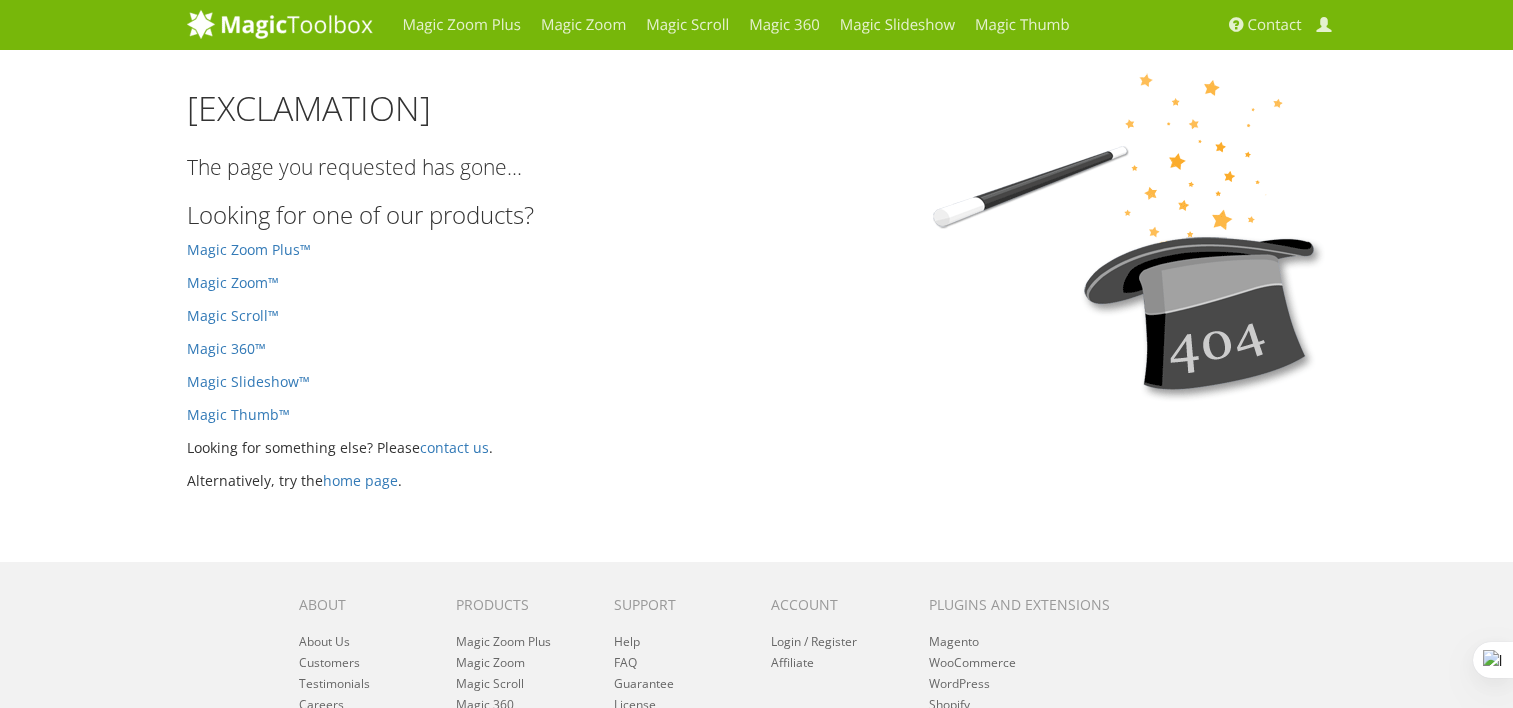 scroll, scrollTop: 0, scrollLeft: 0, axis: both 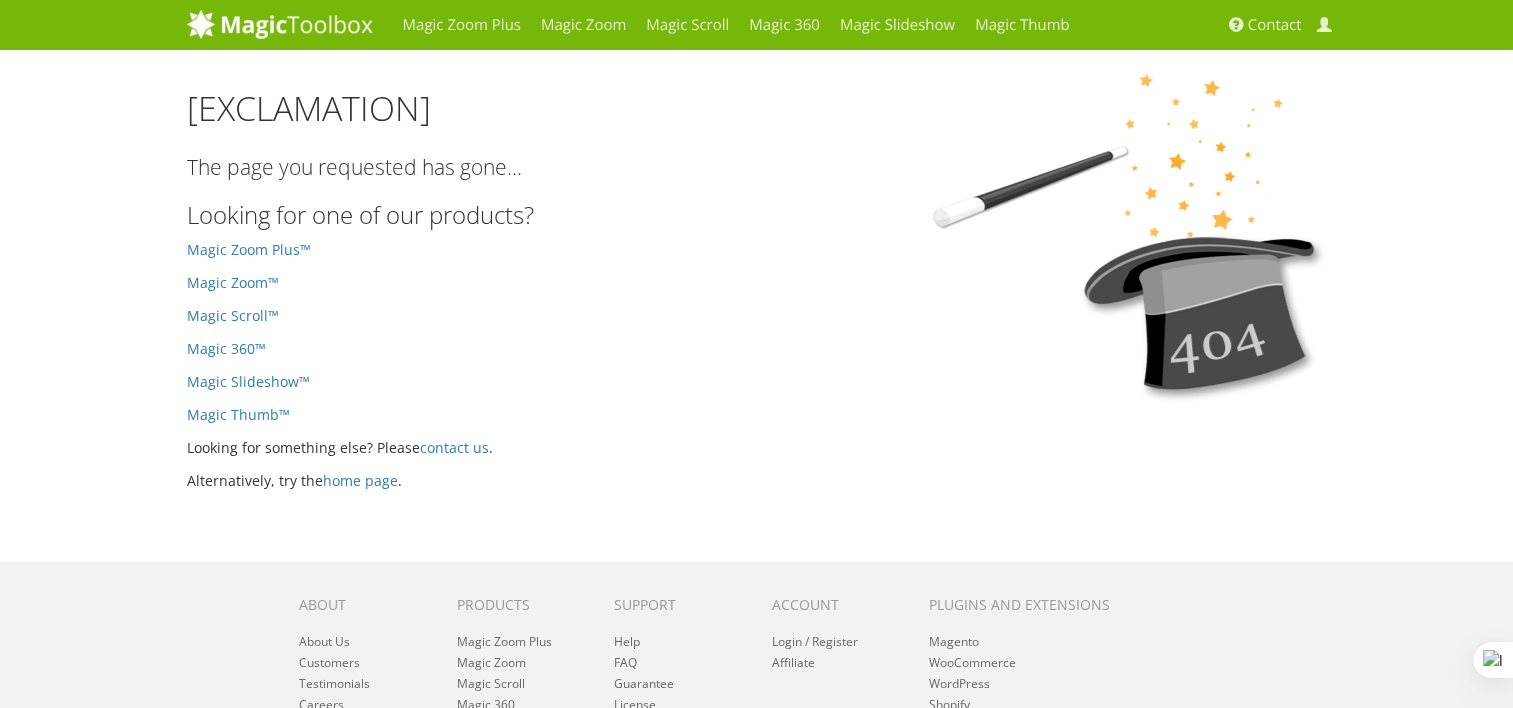 click on "The page you requested has gone..." at bounding box center [757, 167] 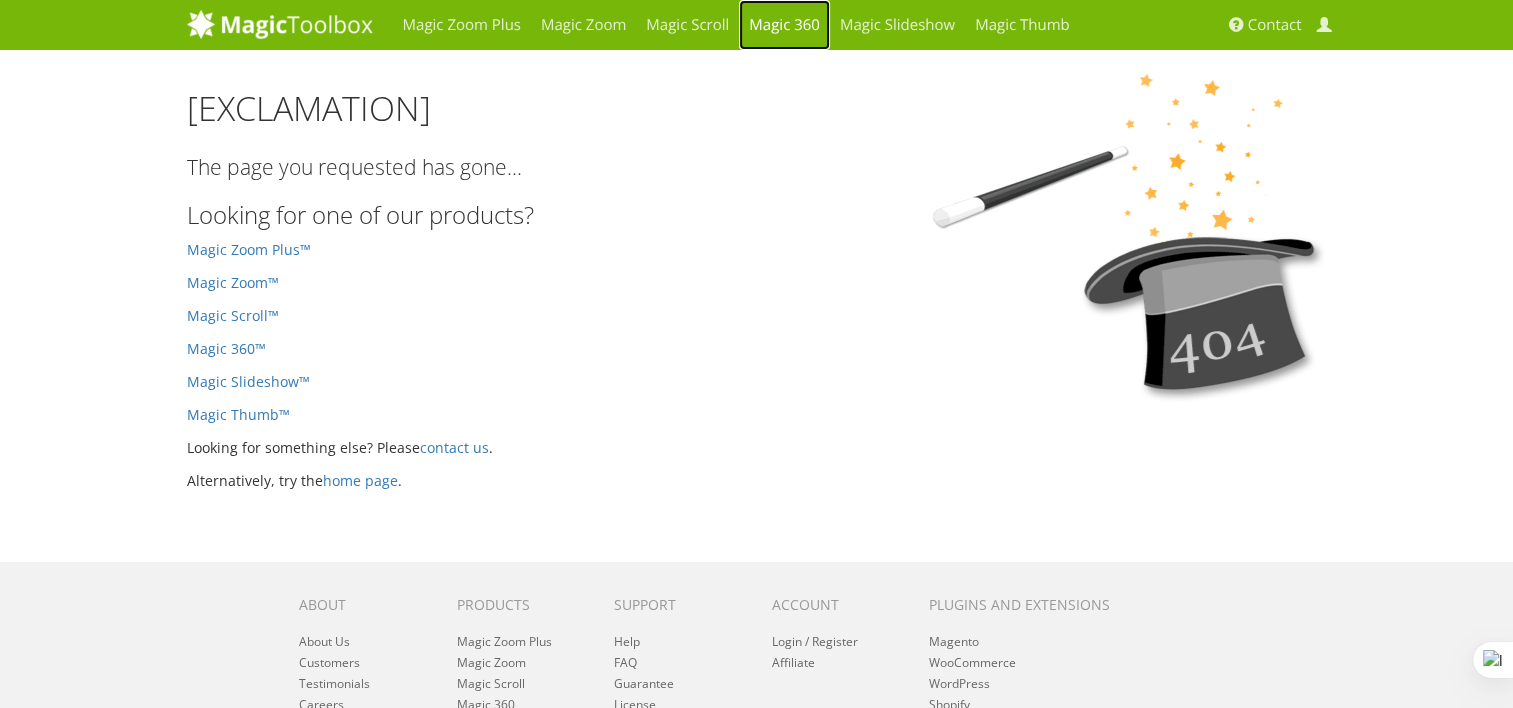 click on "Magic 360" at bounding box center (784, 25) 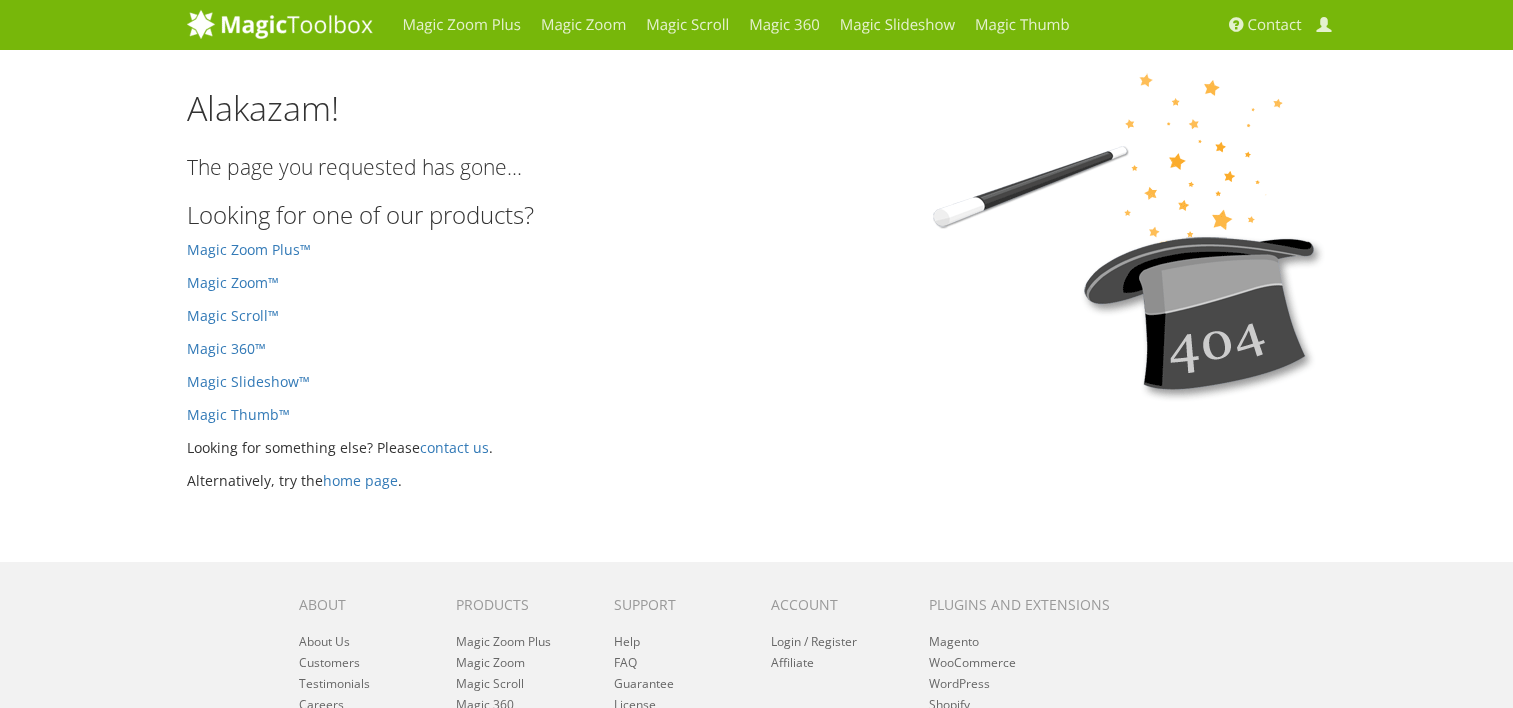 scroll, scrollTop: 0, scrollLeft: 0, axis: both 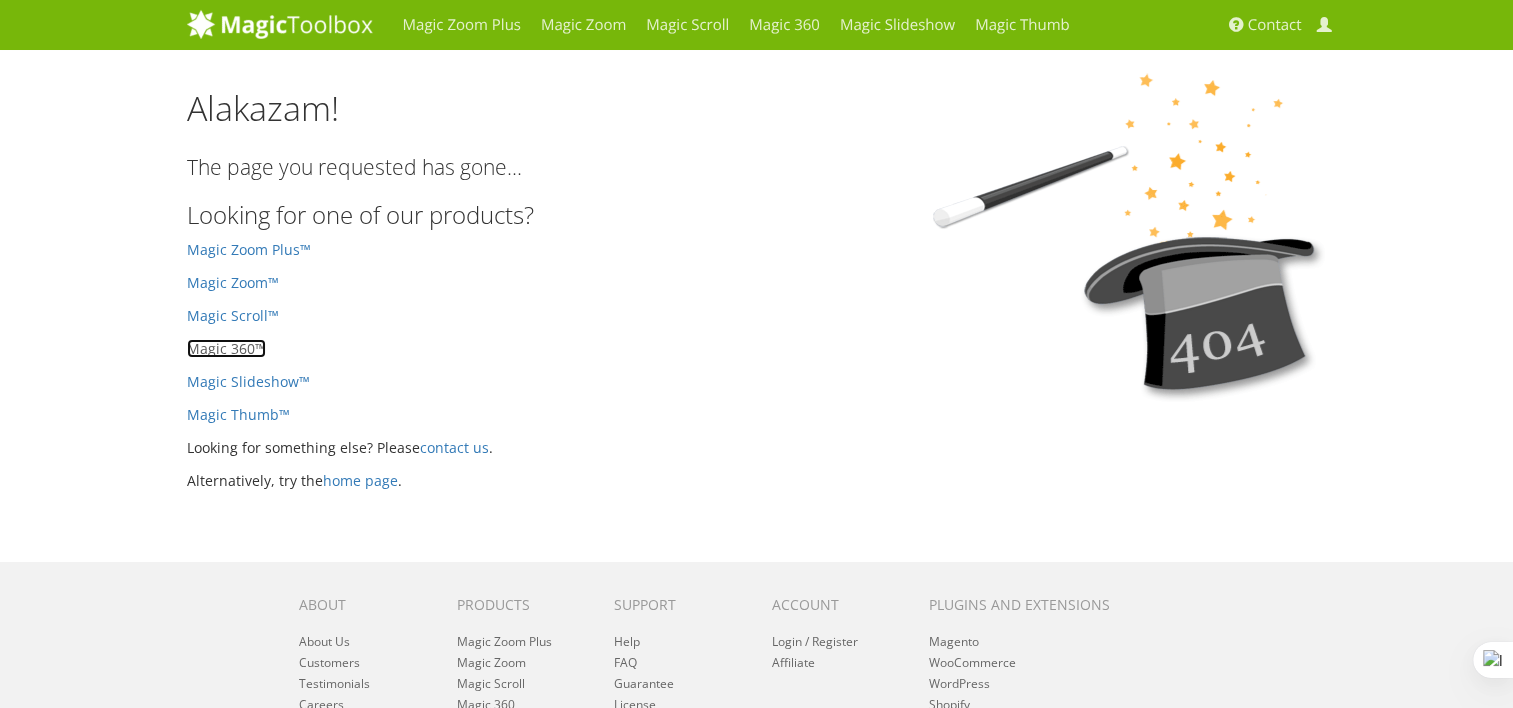 click on "Magic 360™" at bounding box center (226, 348) 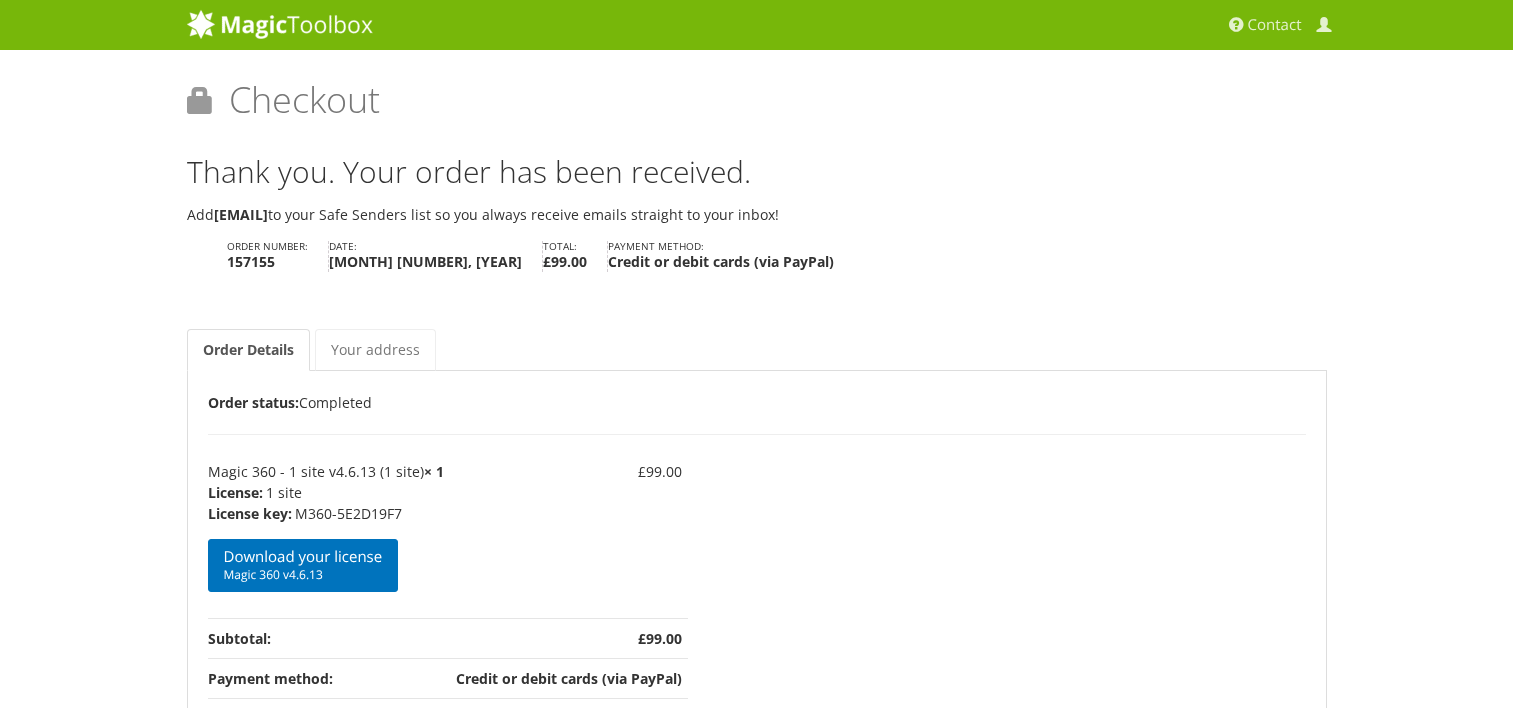scroll, scrollTop: 0, scrollLeft: 0, axis: both 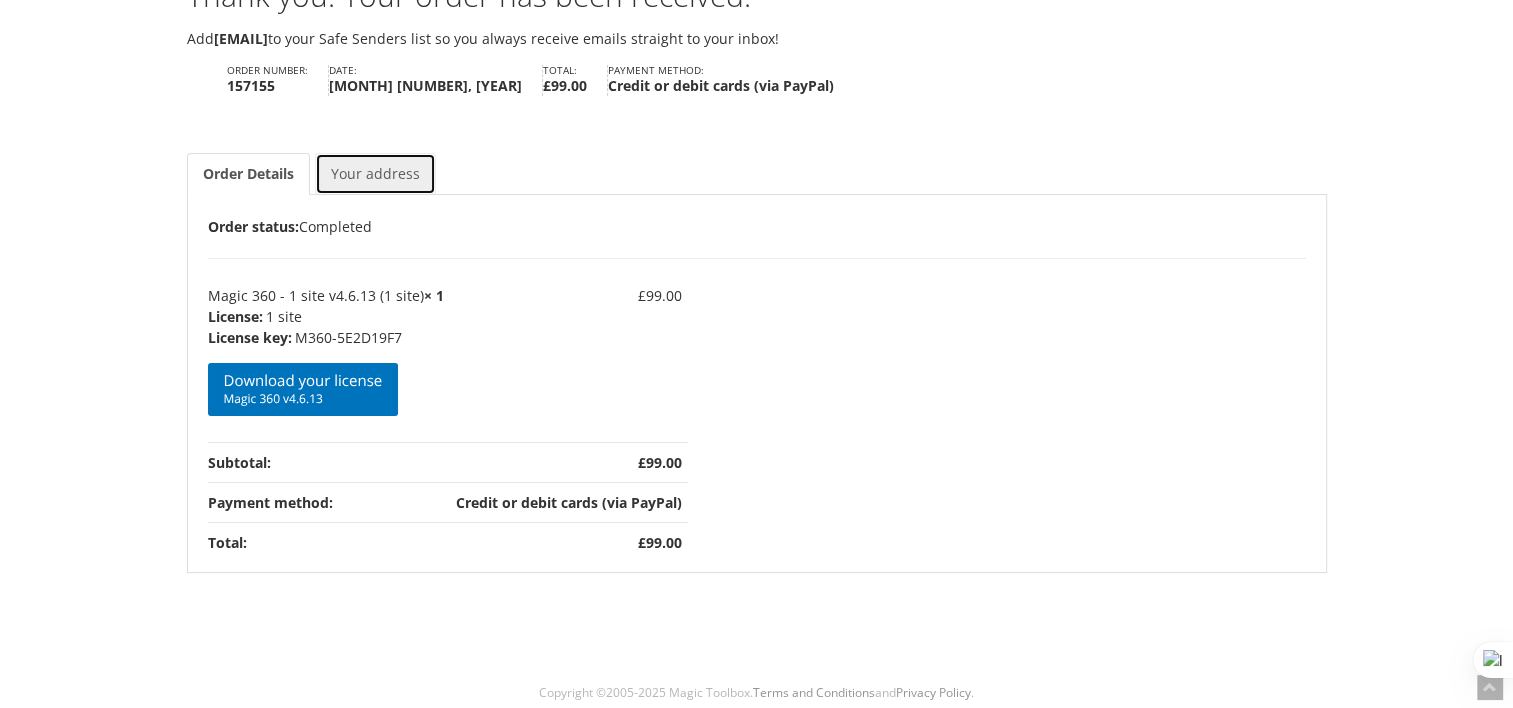 click on "Your address" at bounding box center (375, 174) 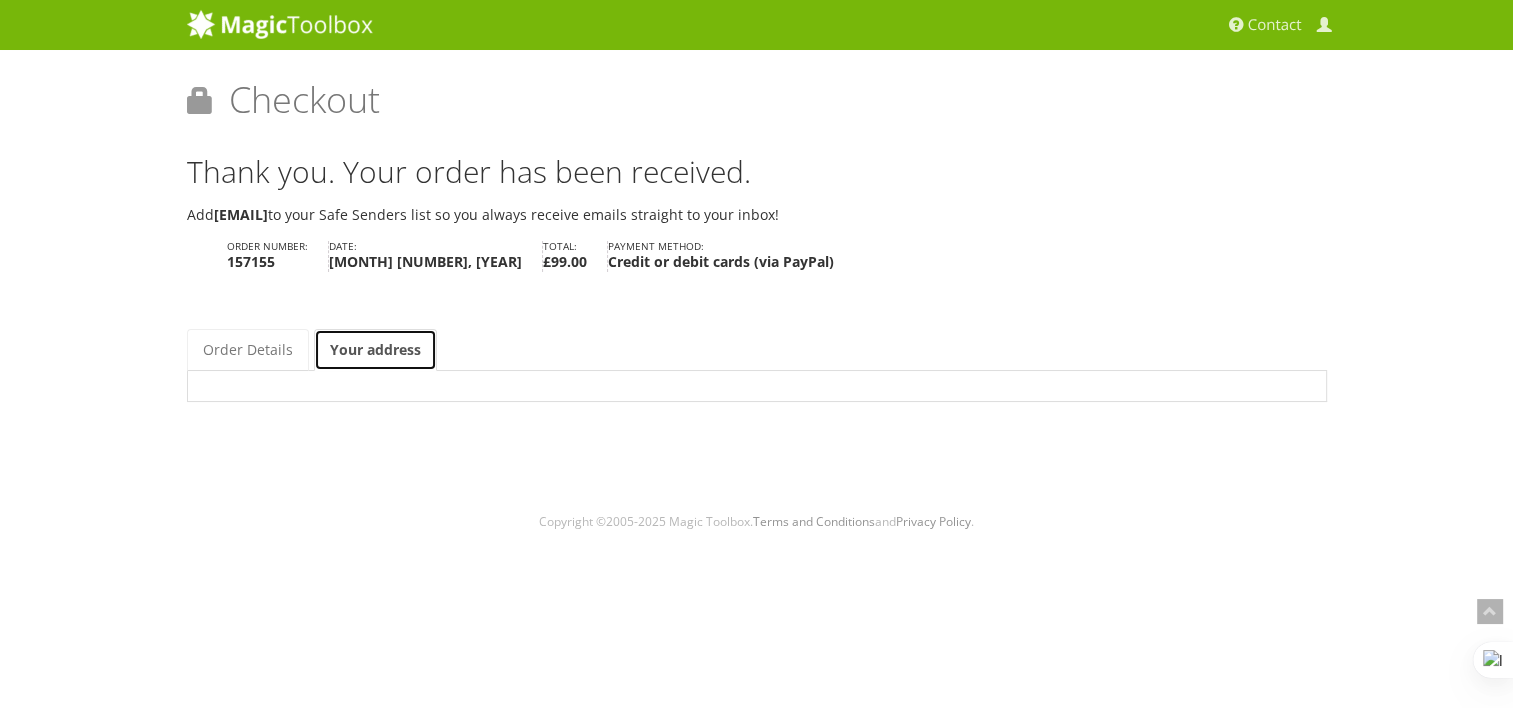 scroll, scrollTop: 0, scrollLeft: 0, axis: both 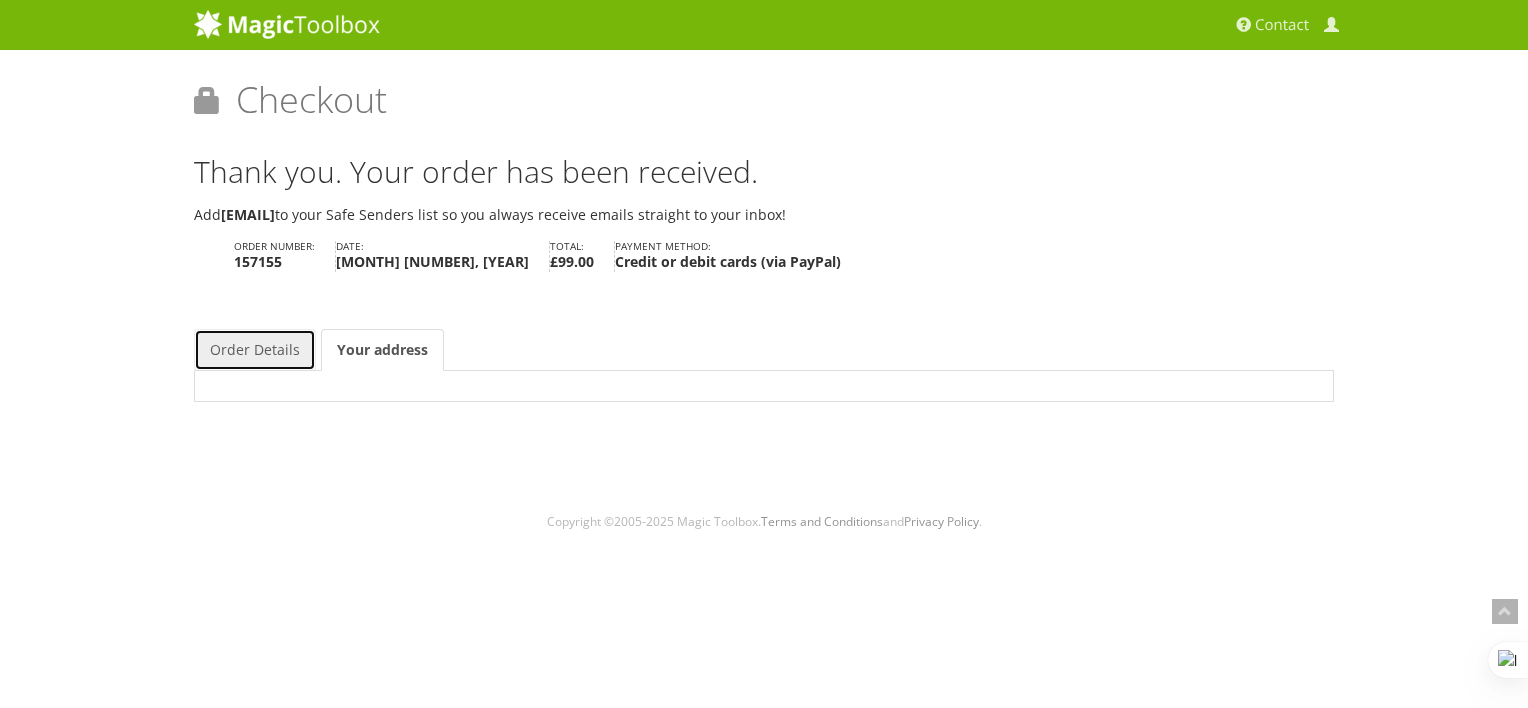 click on "Order Details" at bounding box center (255, 350) 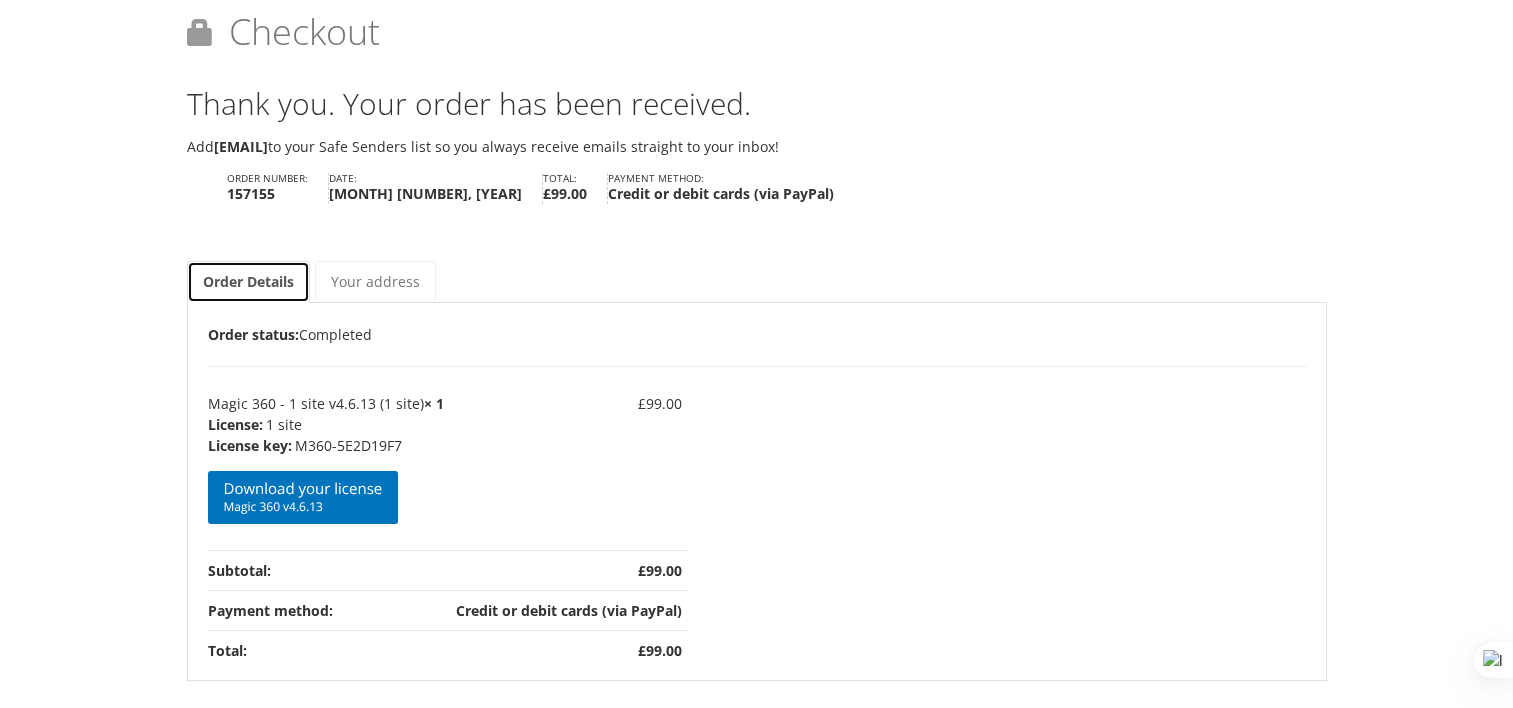 scroll, scrollTop: 100, scrollLeft: 0, axis: vertical 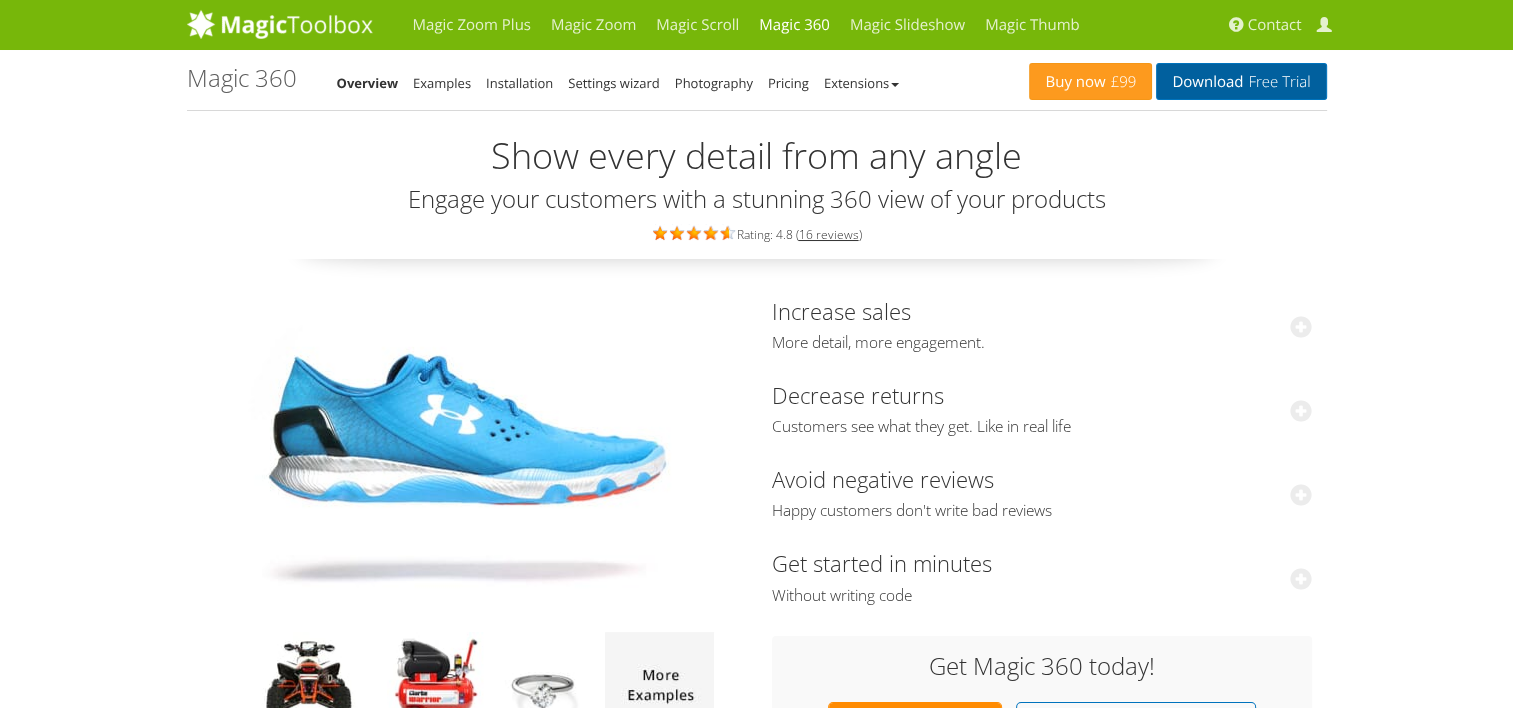 click on "Download  Free Trial" at bounding box center (1241, 81) 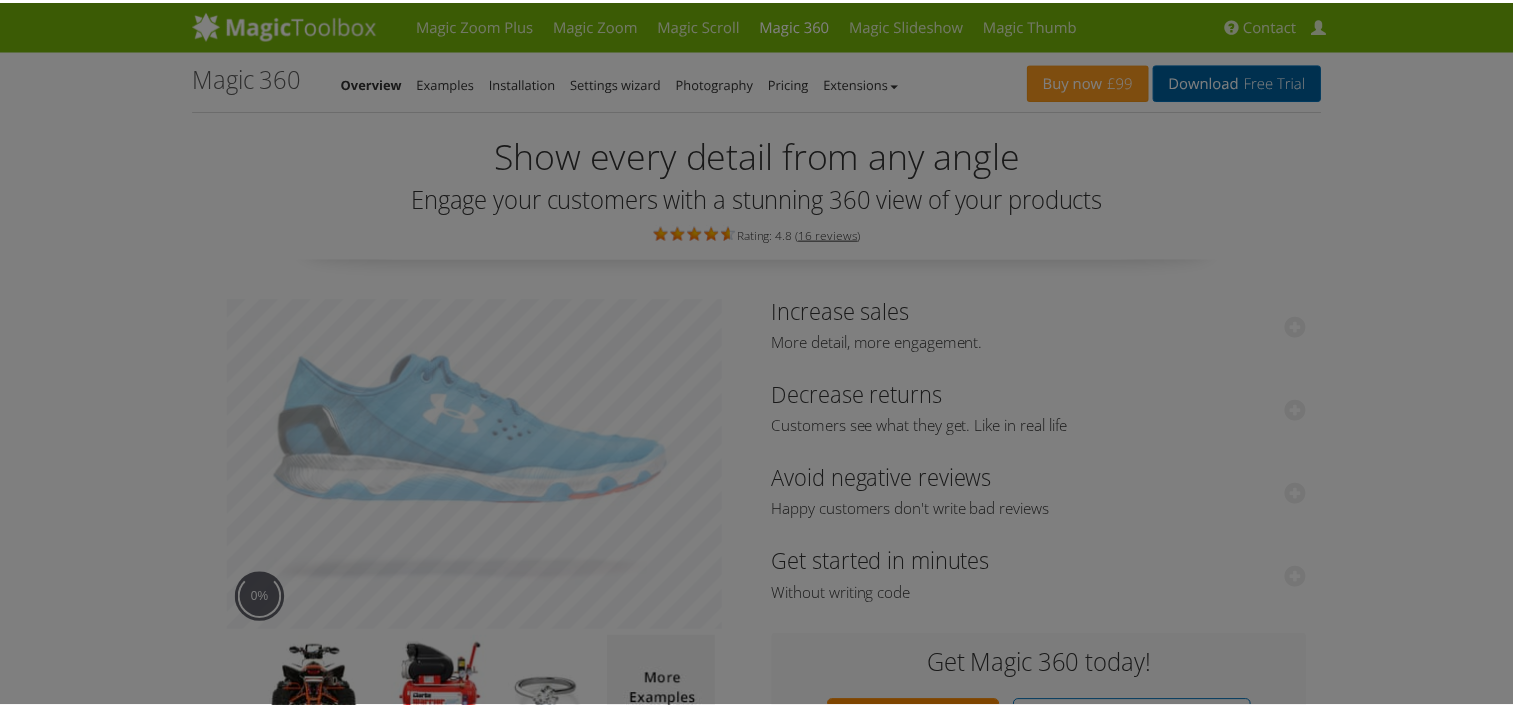 scroll, scrollTop: 0, scrollLeft: 0, axis: both 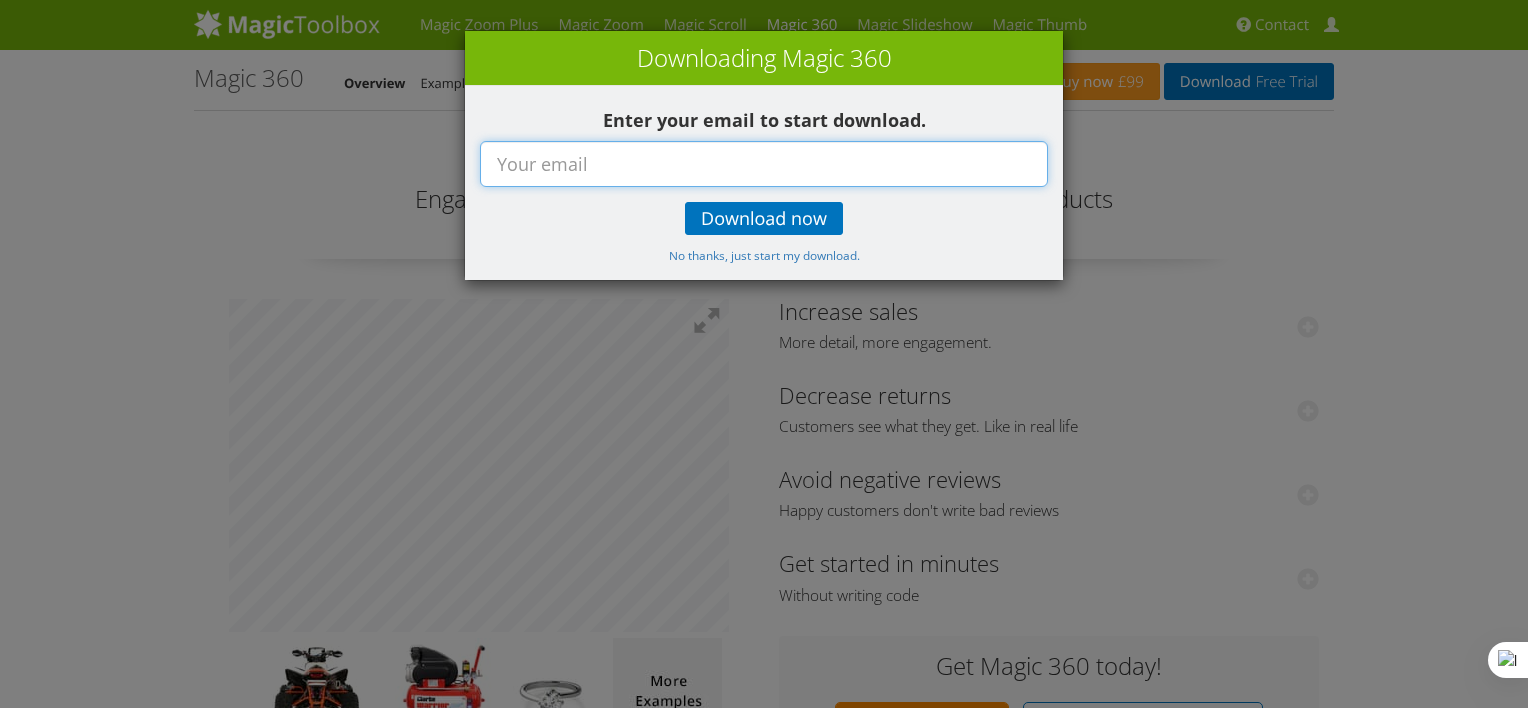 click at bounding box center [764, 164] 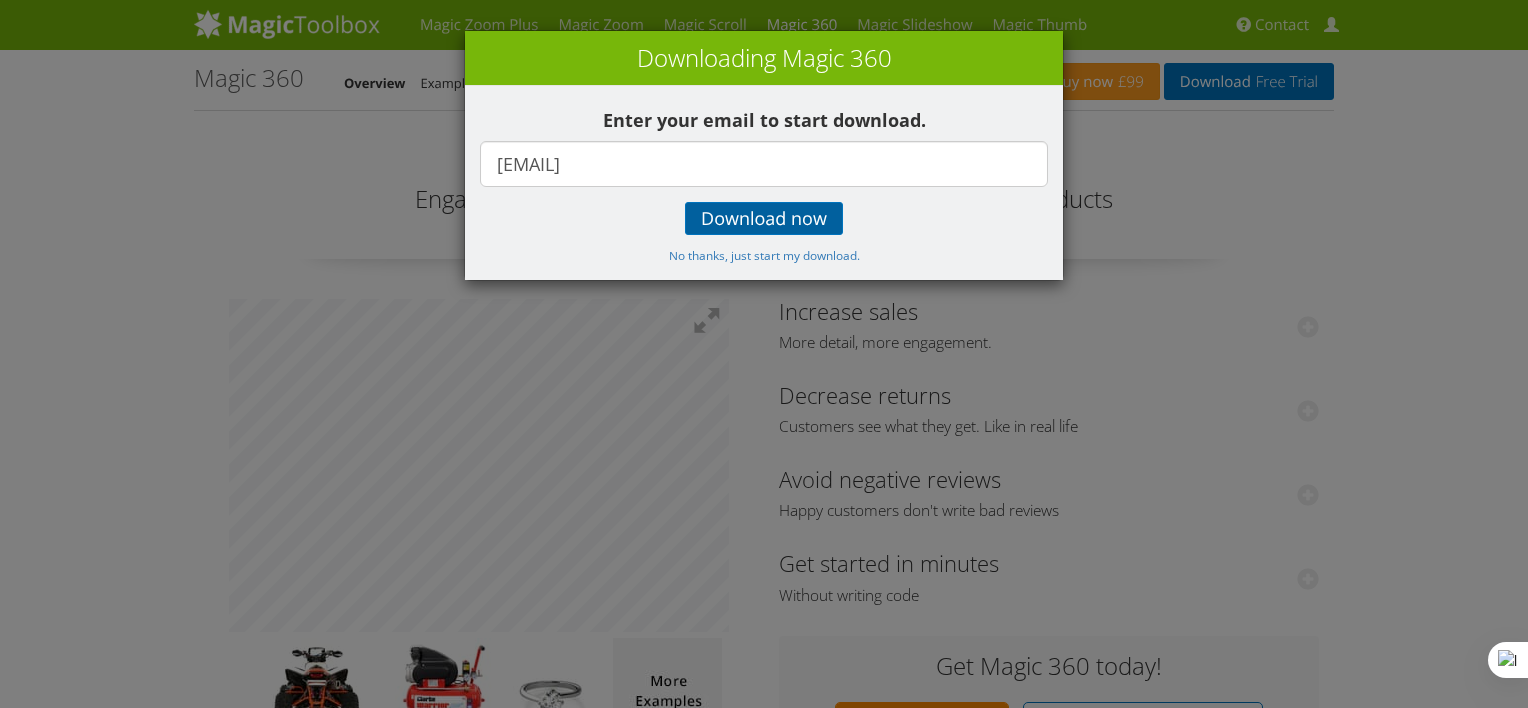 click on "Download now" at bounding box center [764, 219] 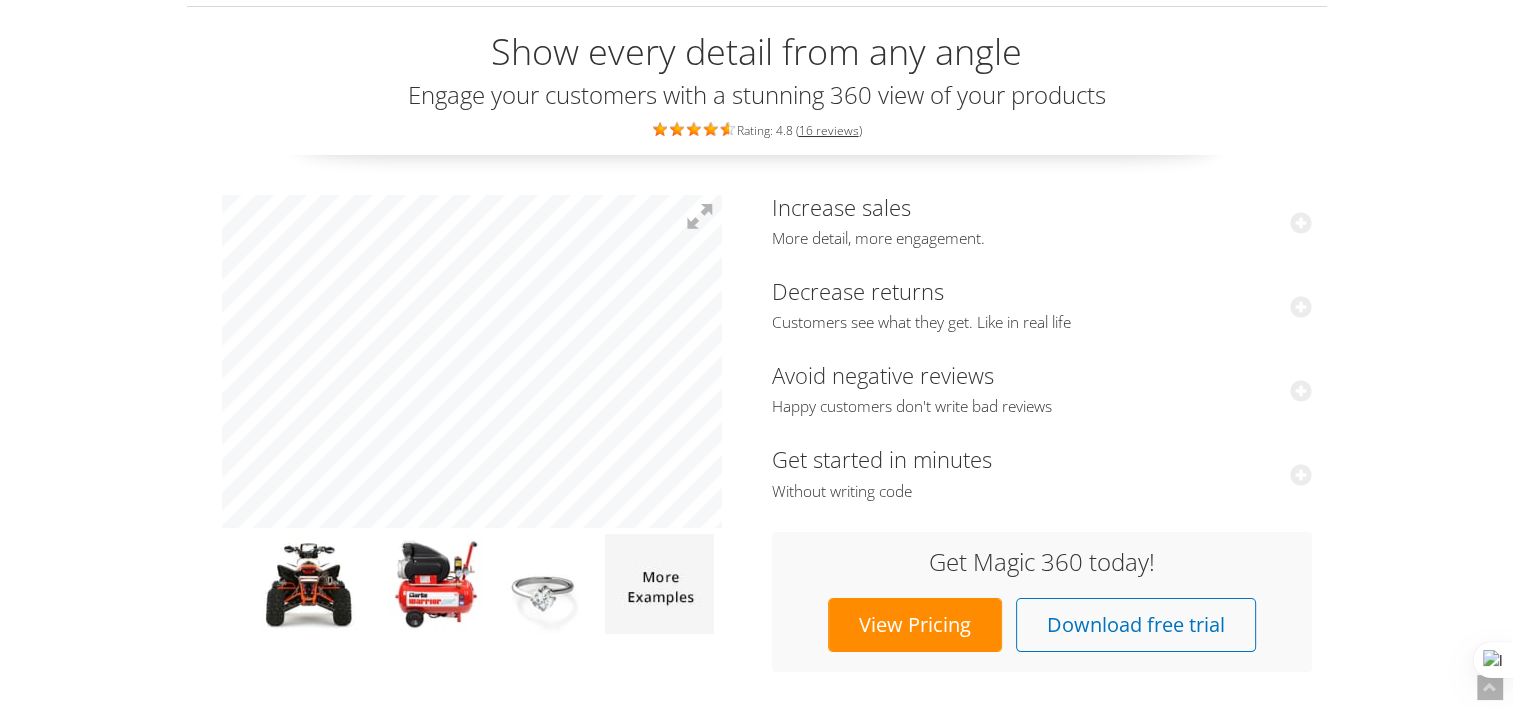 scroll, scrollTop: 0, scrollLeft: 0, axis: both 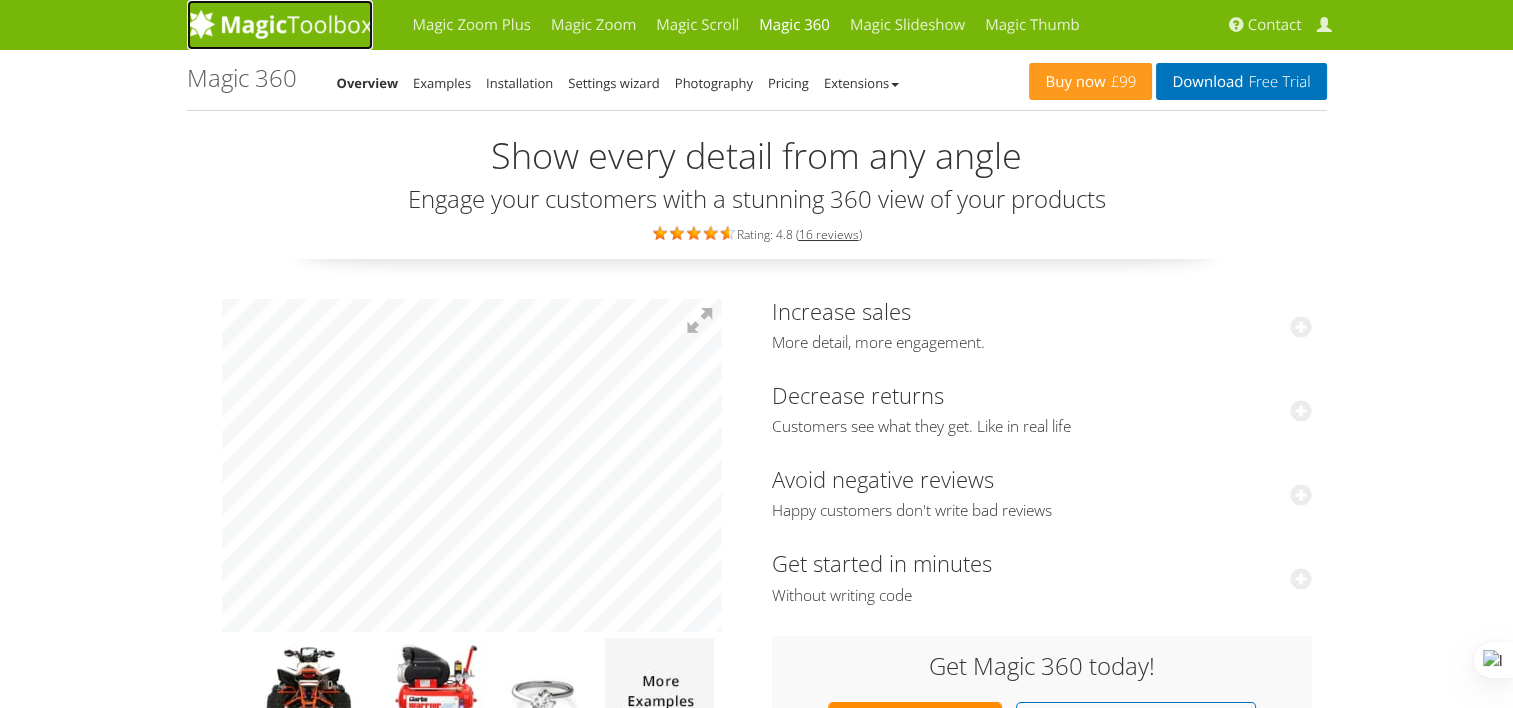 click at bounding box center [280, 24] 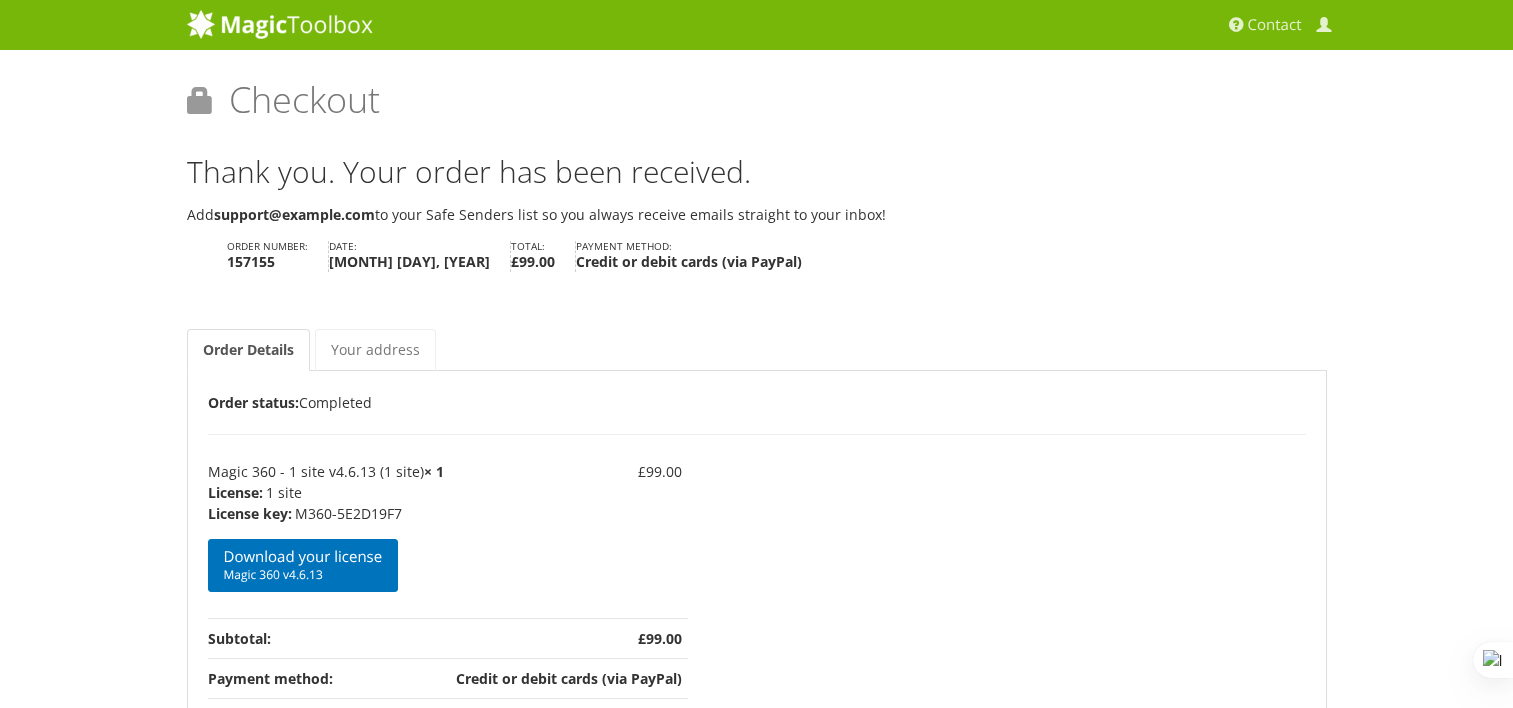 scroll, scrollTop: 0, scrollLeft: 0, axis: both 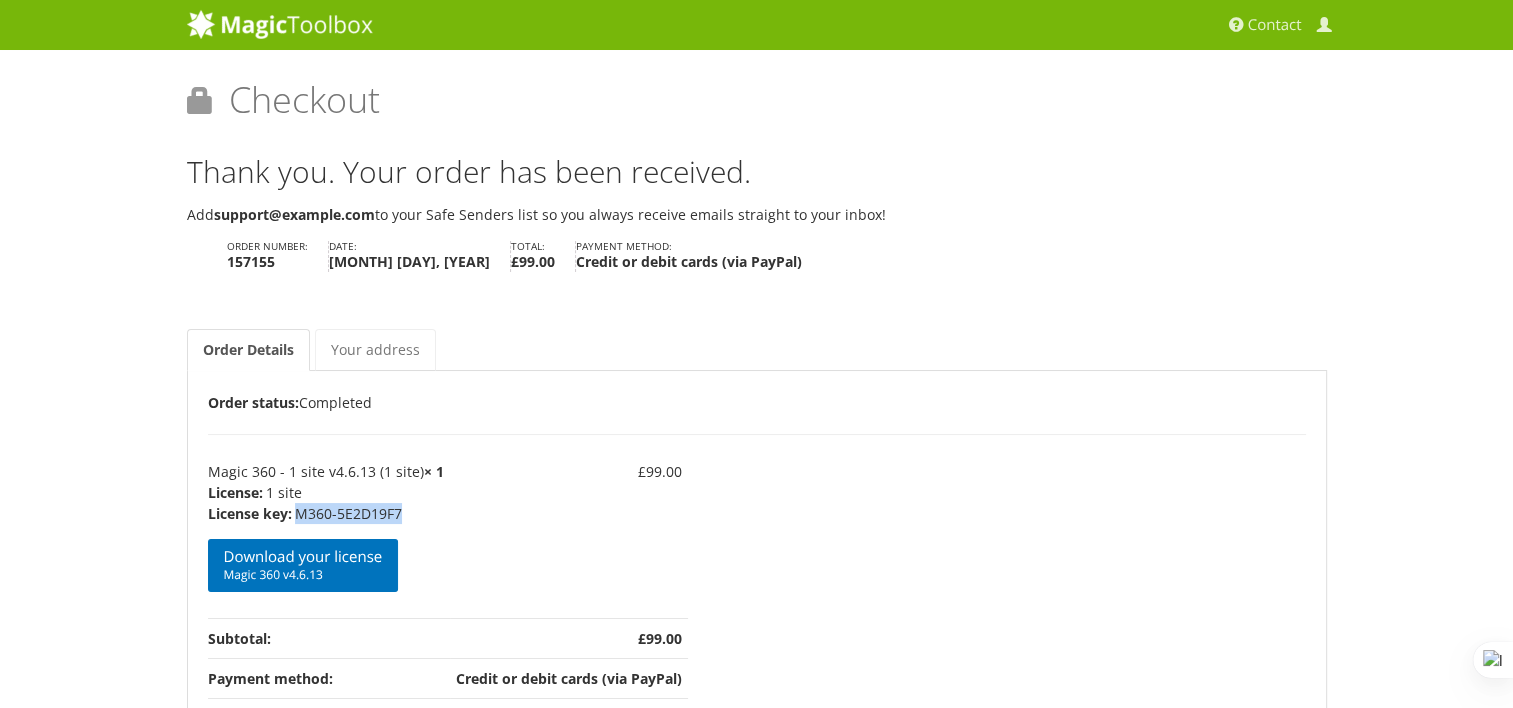 drag, startPoint x: 292, startPoint y: 516, endPoint x: 403, endPoint y: 514, distance: 111.01801 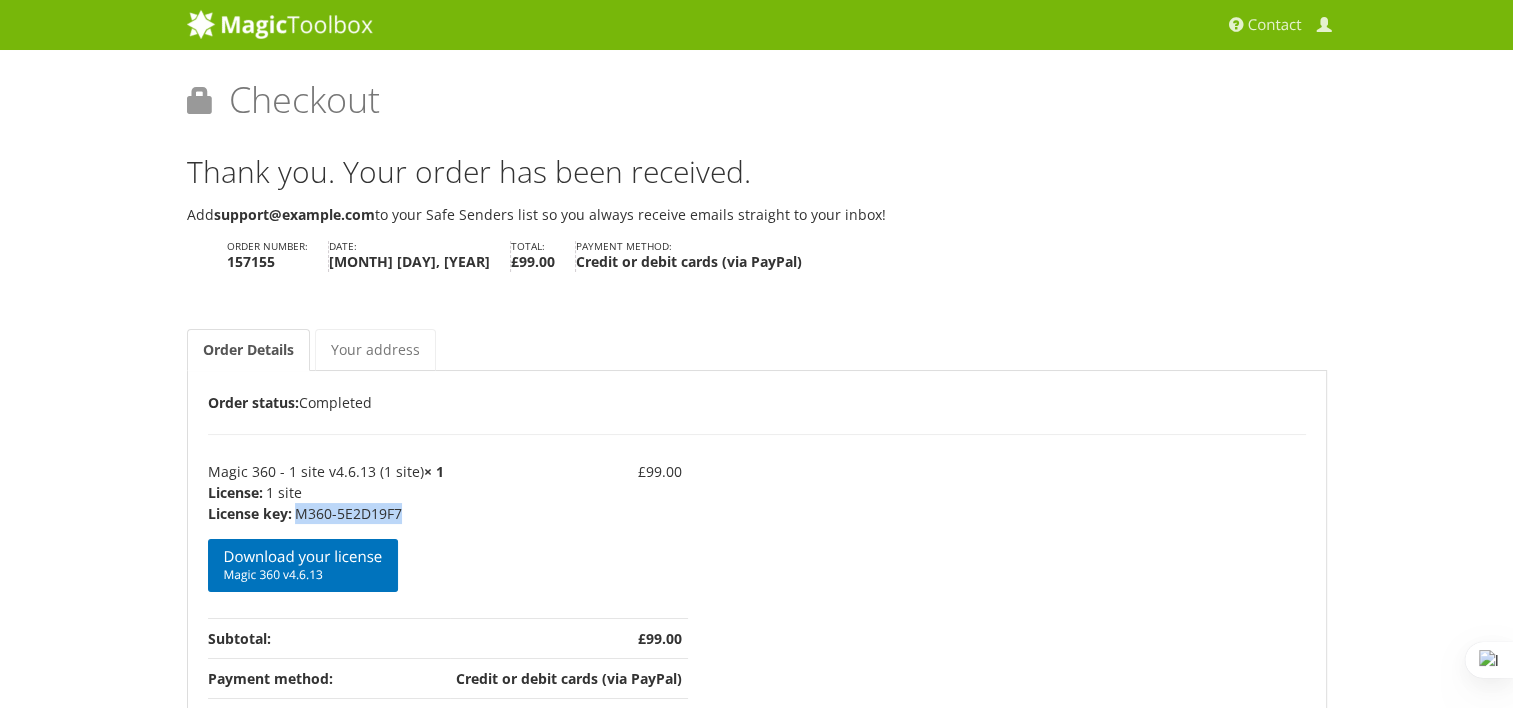 copy on "M360-5E2D19F7" 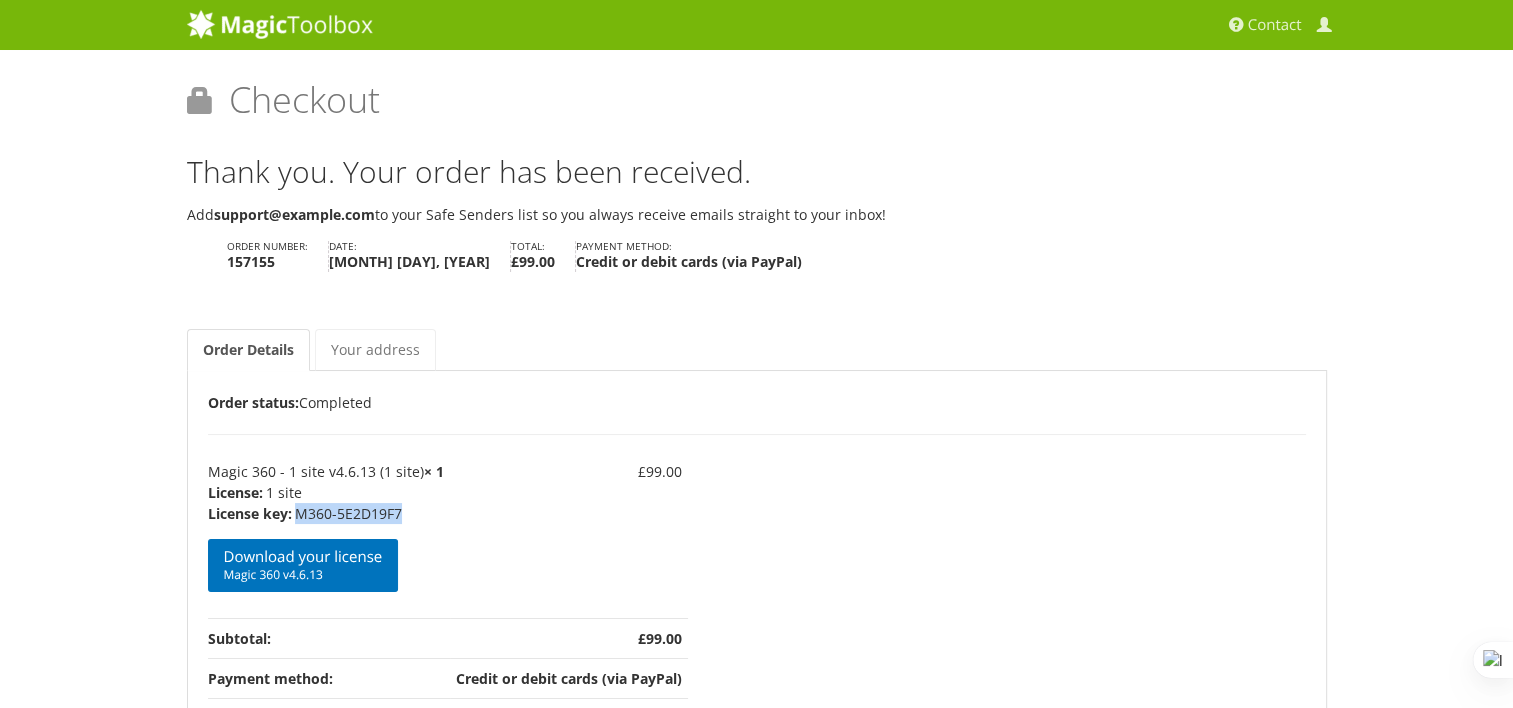 scroll, scrollTop: 0, scrollLeft: 0, axis: both 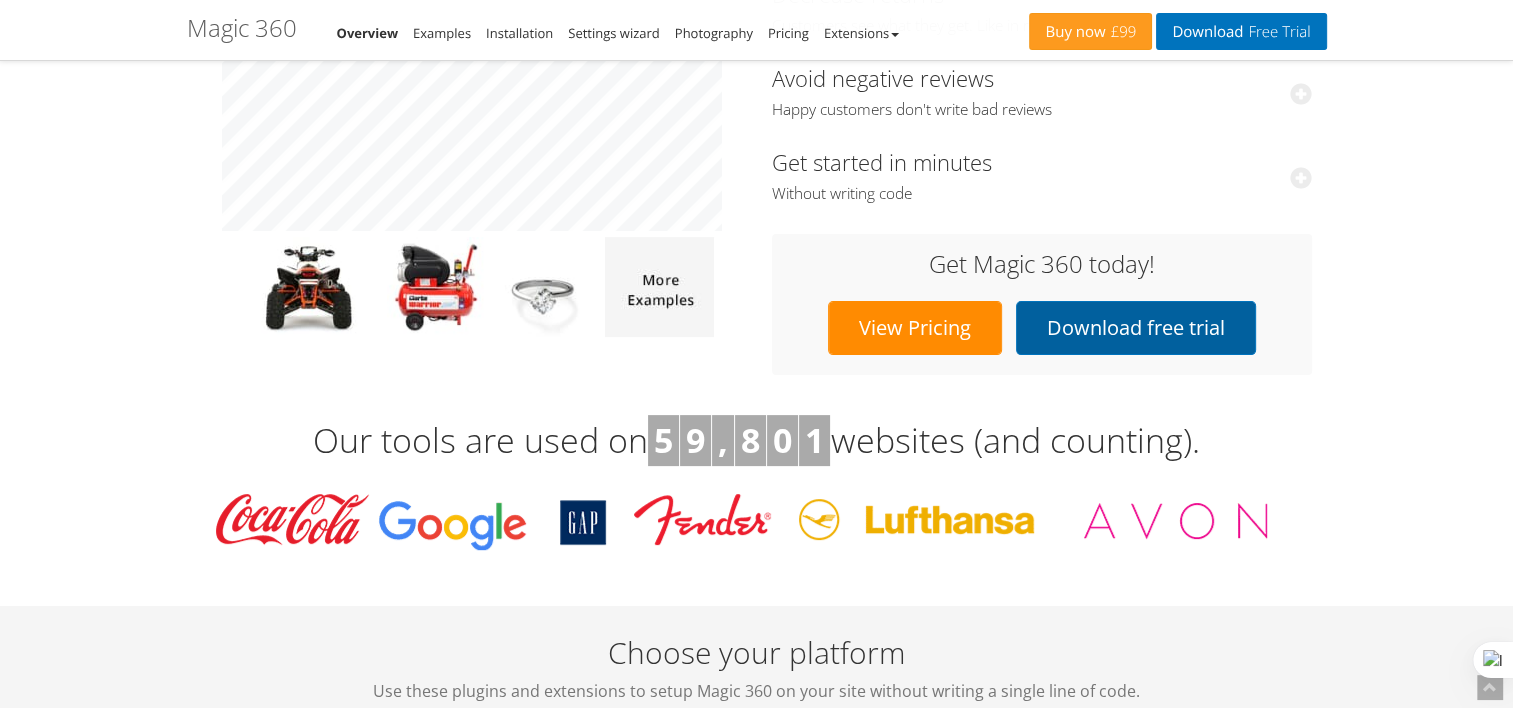 click on "Download free trial" at bounding box center (1136, 328) 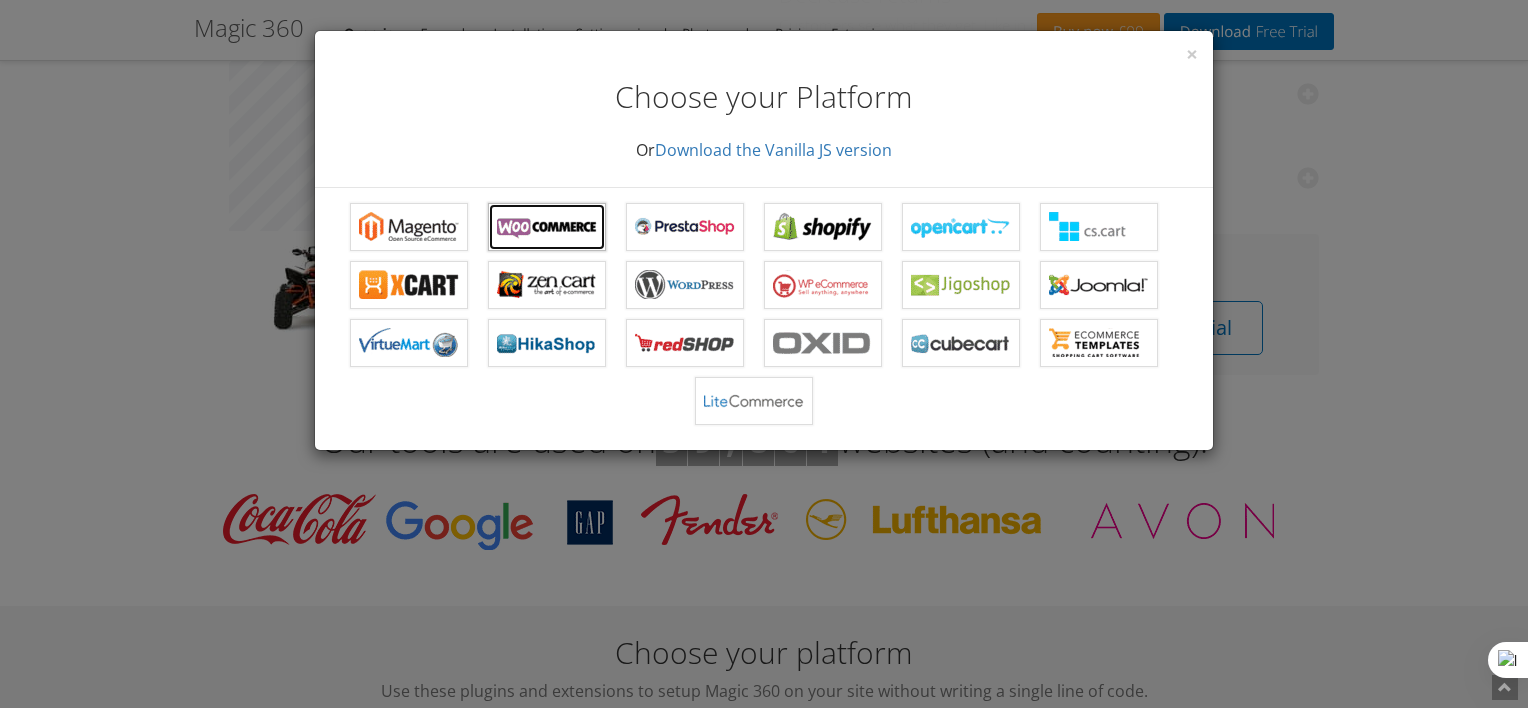 click on "Magic 360 for WooCommerce" at bounding box center (547, 227) 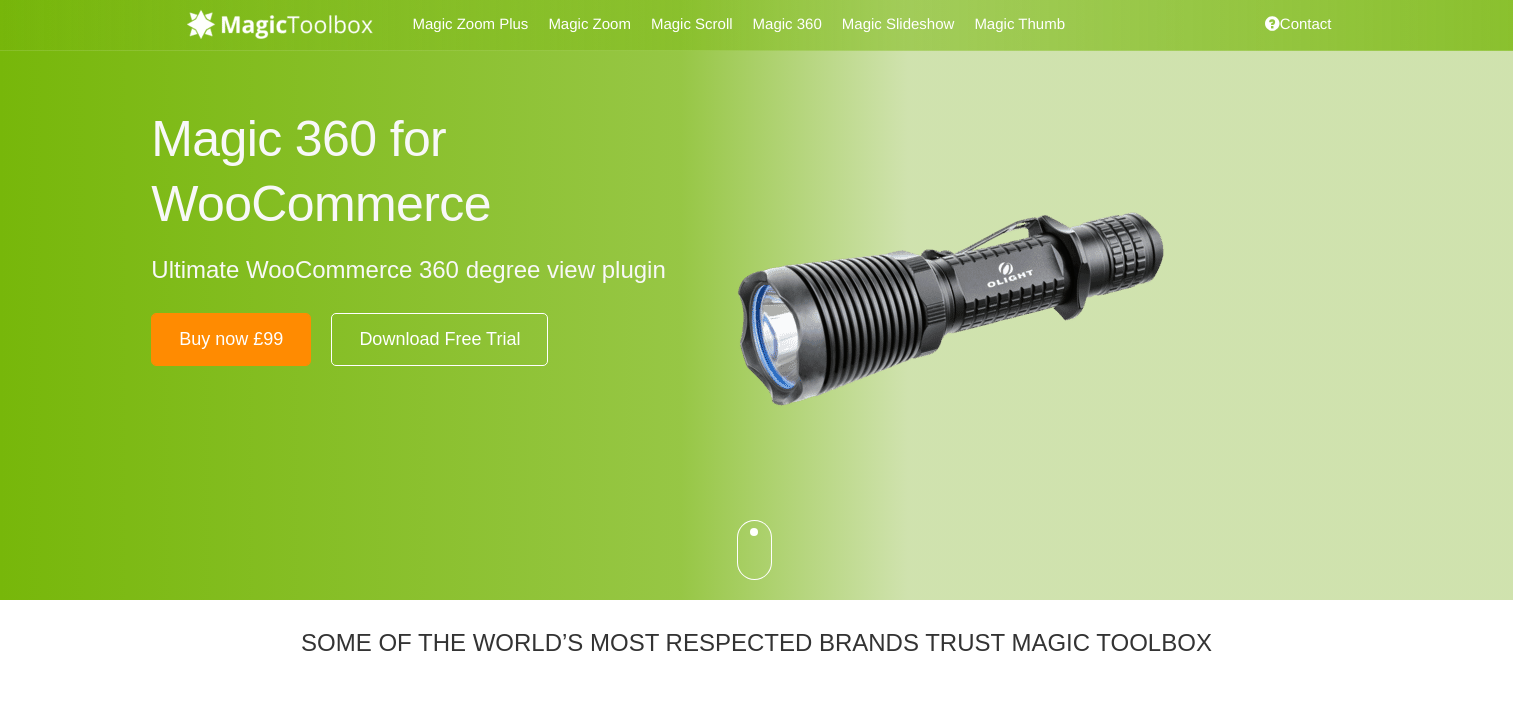 scroll, scrollTop: 0, scrollLeft: 0, axis: both 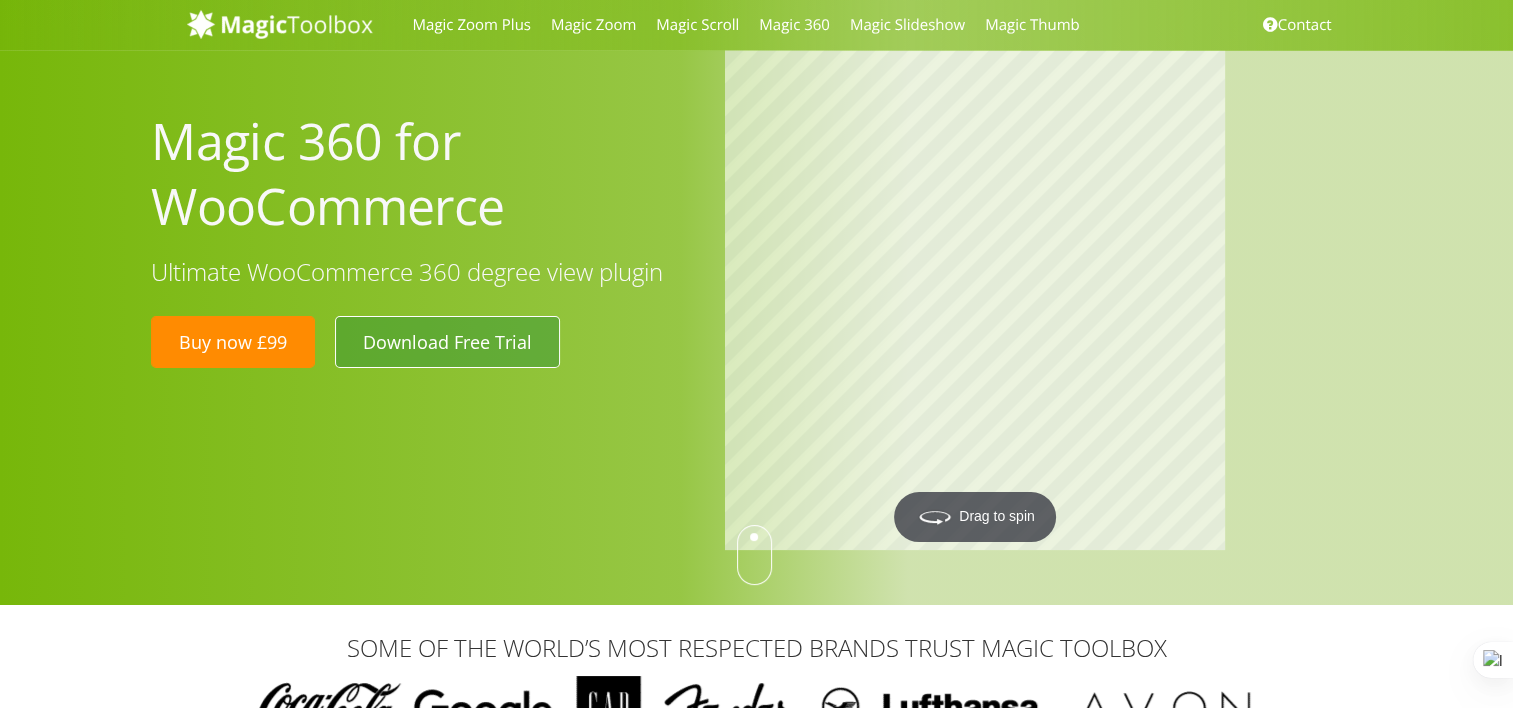 click on "Download Free Trial" at bounding box center [447, 342] 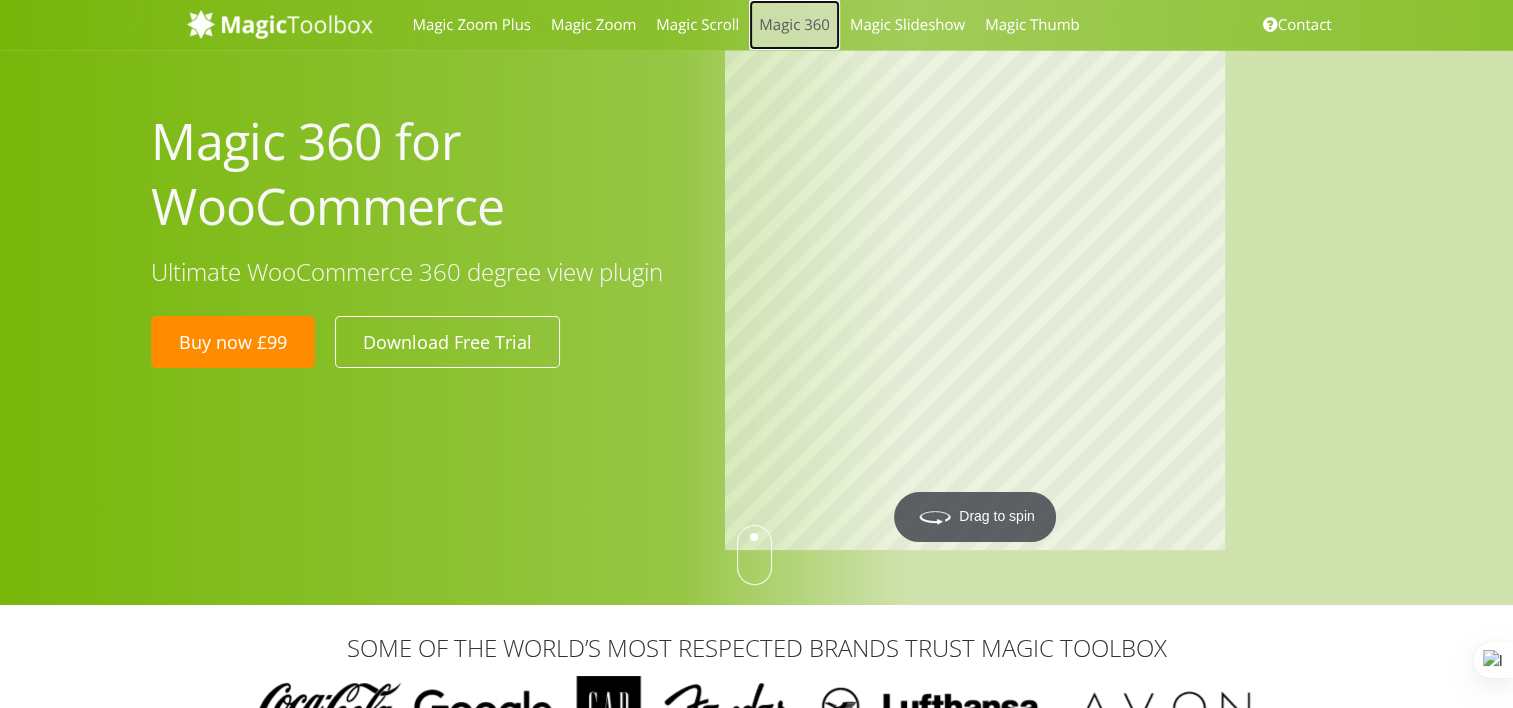click on "Magic 360" at bounding box center [794, 25] 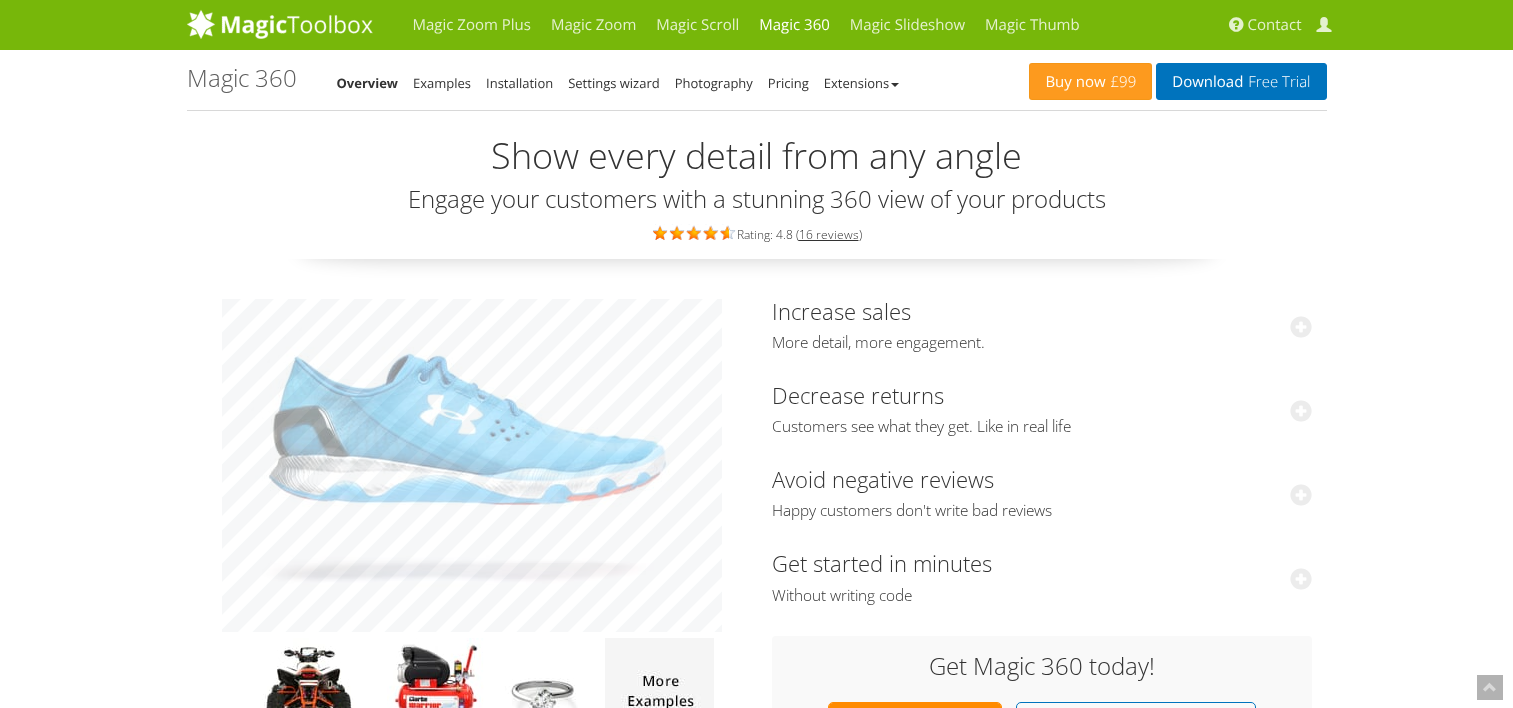 scroll, scrollTop: 700, scrollLeft: 0, axis: vertical 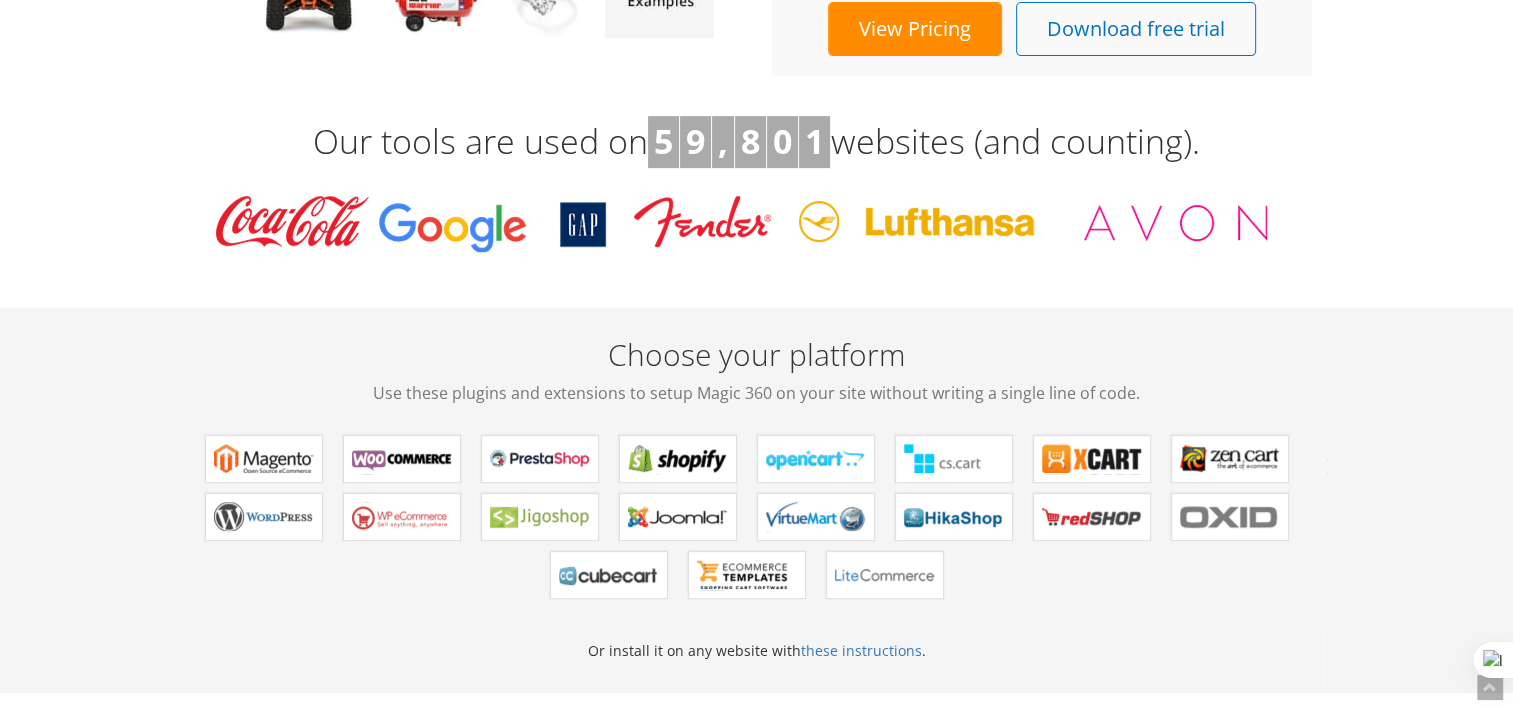 click on "Choose your platform  Use these plugins and extensions to setup Magic 360 on your site without writing a single line of code. Magic 360 for Magento Magic 360 for WooCommerce Magic 360 for PrestaShop Magic 360 for Shopify Magic 360 for OpenCart Magic 360 for CS-Cart Magic 360 for X-Cart Magic 360 for Zen Cart Magic 360 for WordPress Magic 360 for WP e-Commerce Magic 360 for Jigoshop Magic 360 for Joomla Magic 360 for VirtueMart Magic 360 for HikaShop Magic 360 for redSHOP Magic 360 for OXID Magic 360 for CubeCart Magic 360 for ecommerce Templates Magic 360 for LiteCommerce  Or install it on any website with  these instructions ." at bounding box center [757, 500] 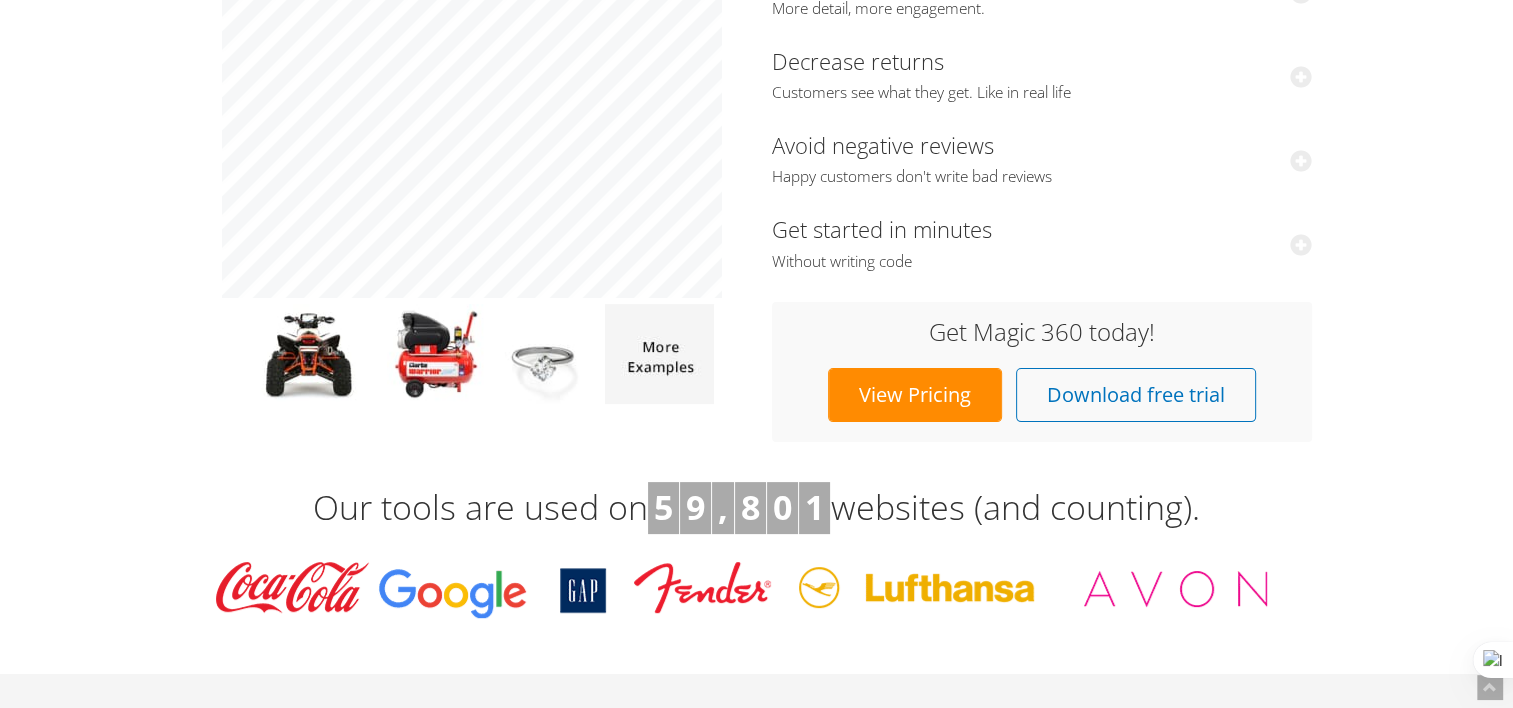 scroll, scrollTop: 300, scrollLeft: 0, axis: vertical 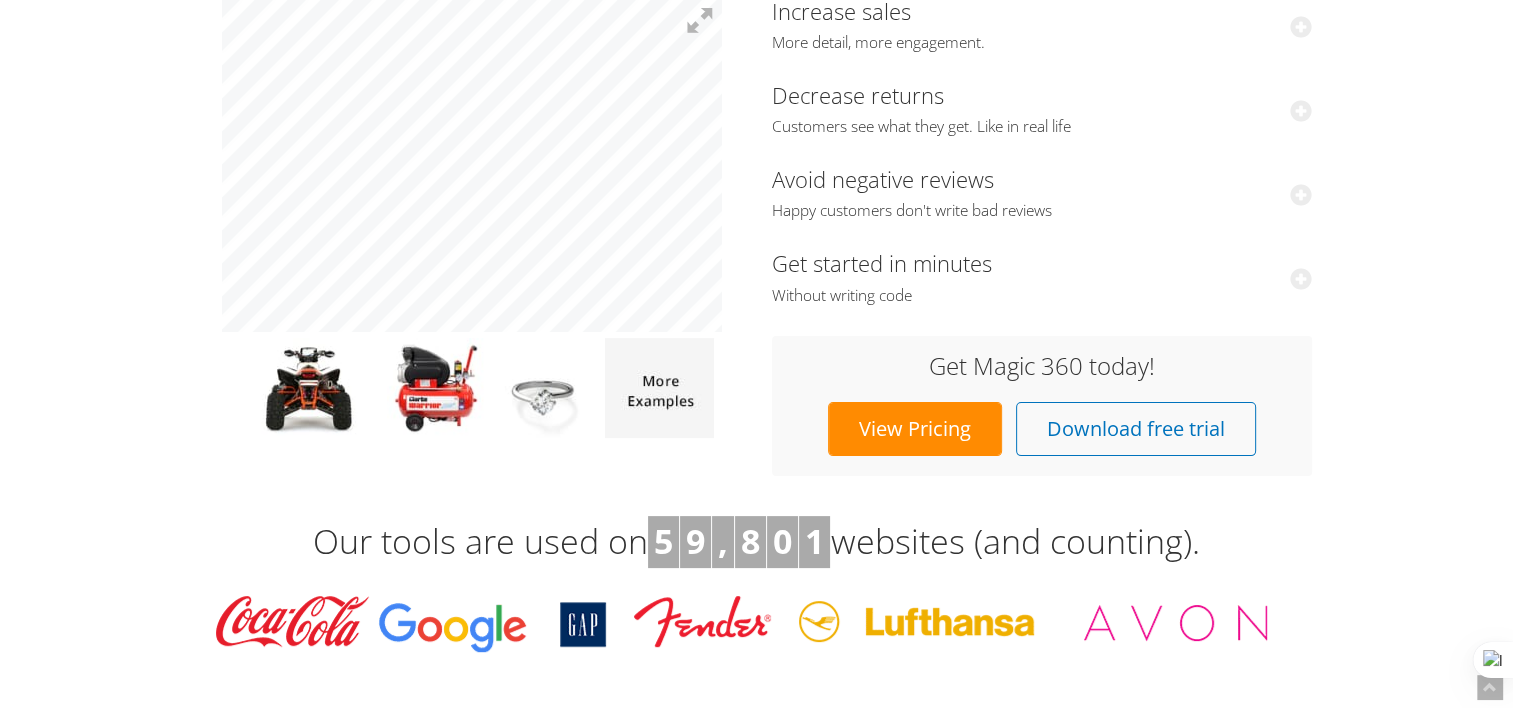 click on "View Pricing" at bounding box center (915, 429) 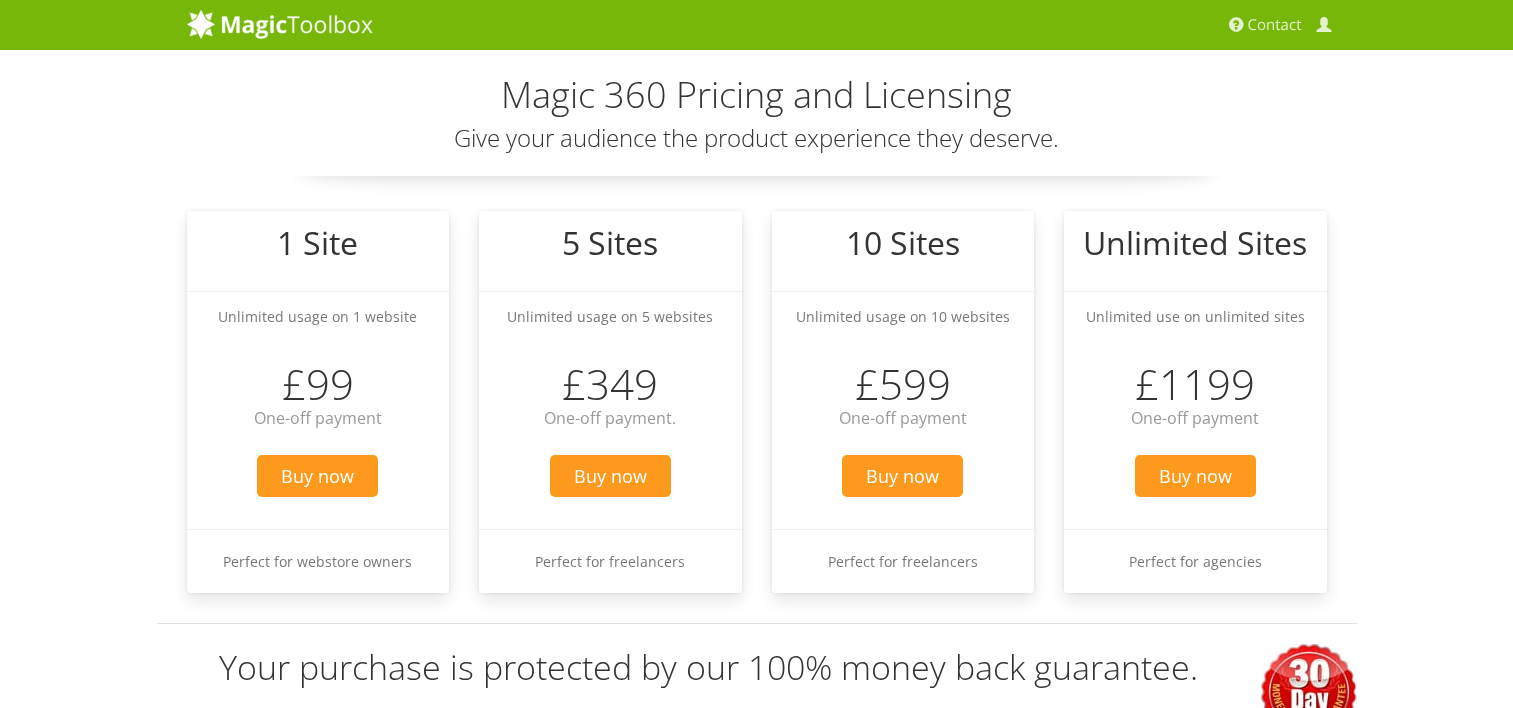 scroll, scrollTop: 0, scrollLeft: 0, axis: both 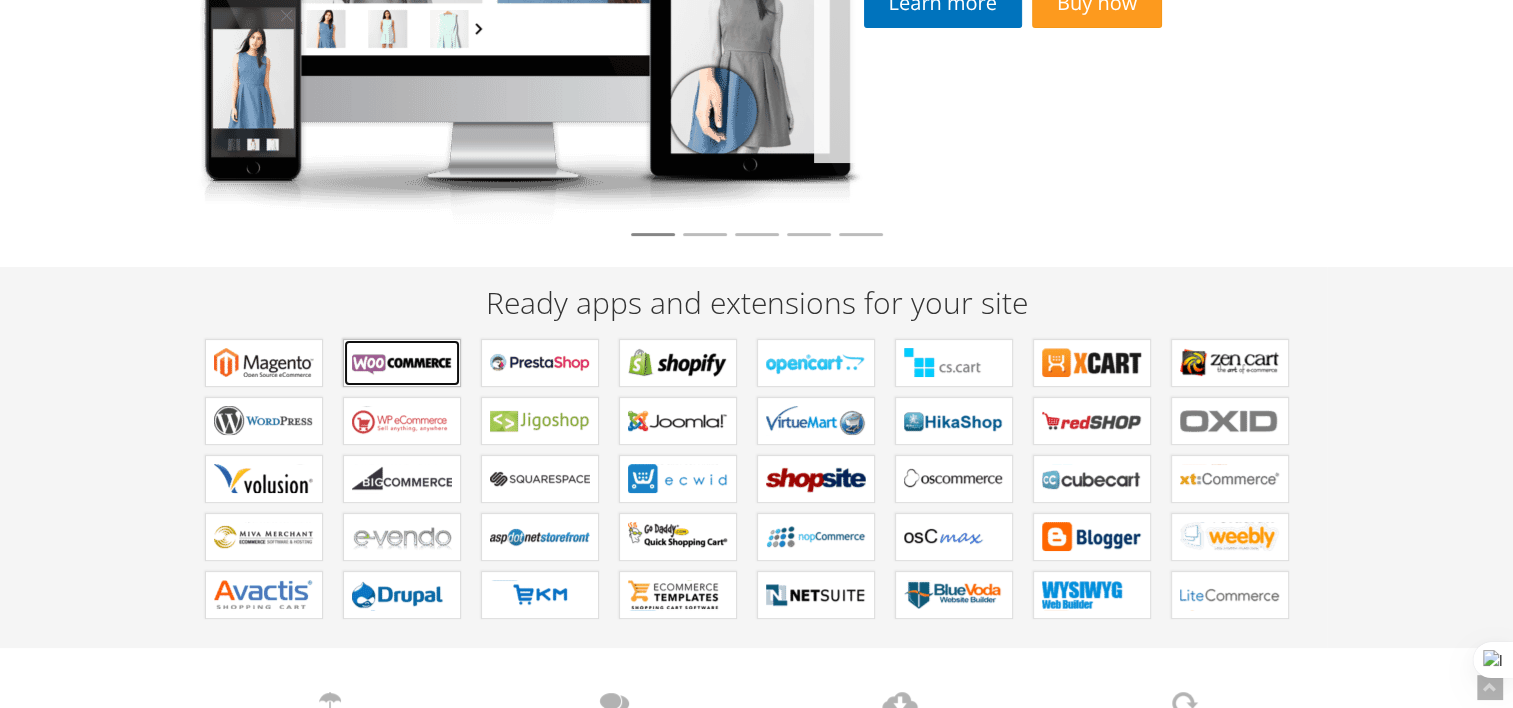 click on "Plugins for WooCommerce" at bounding box center (402, 363) 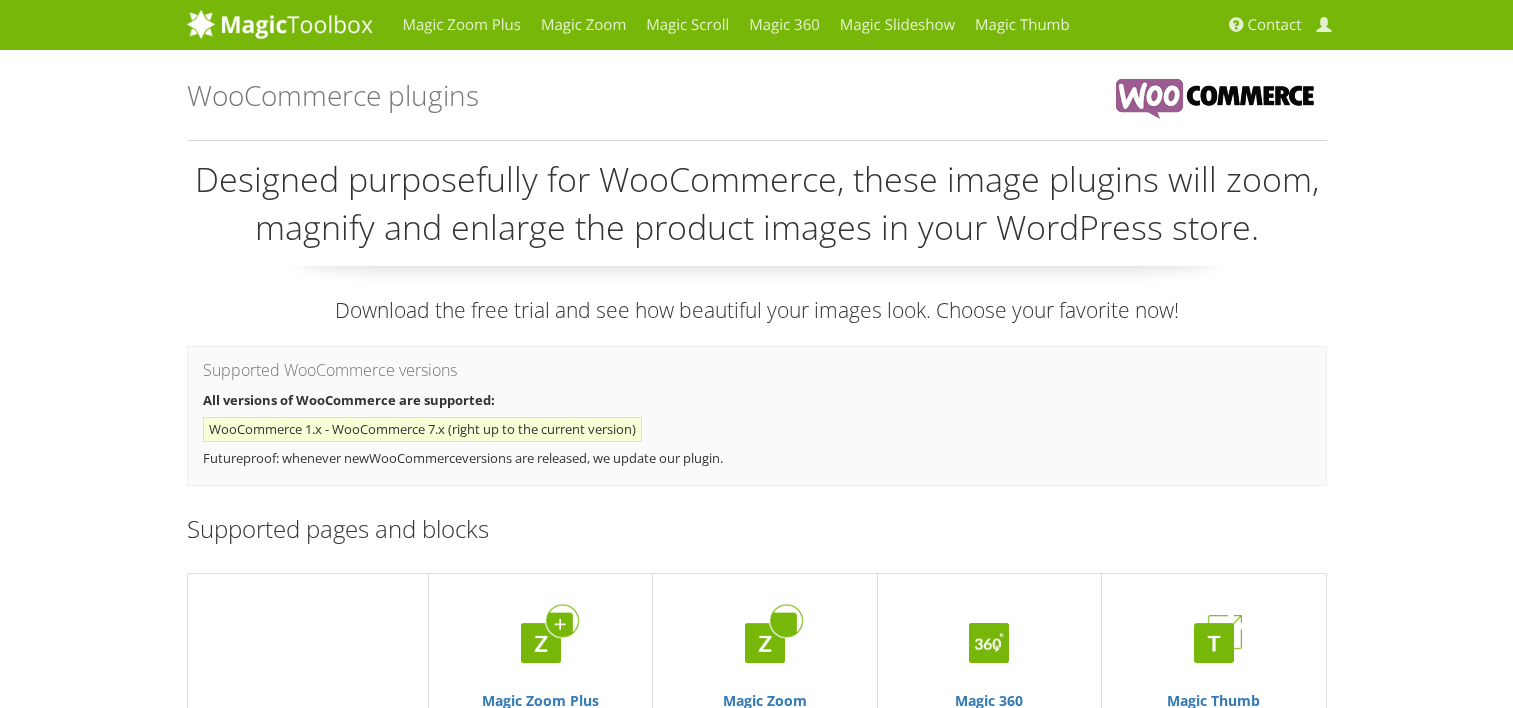 scroll, scrollTop: 0, scrollLeft: 0, axis: both 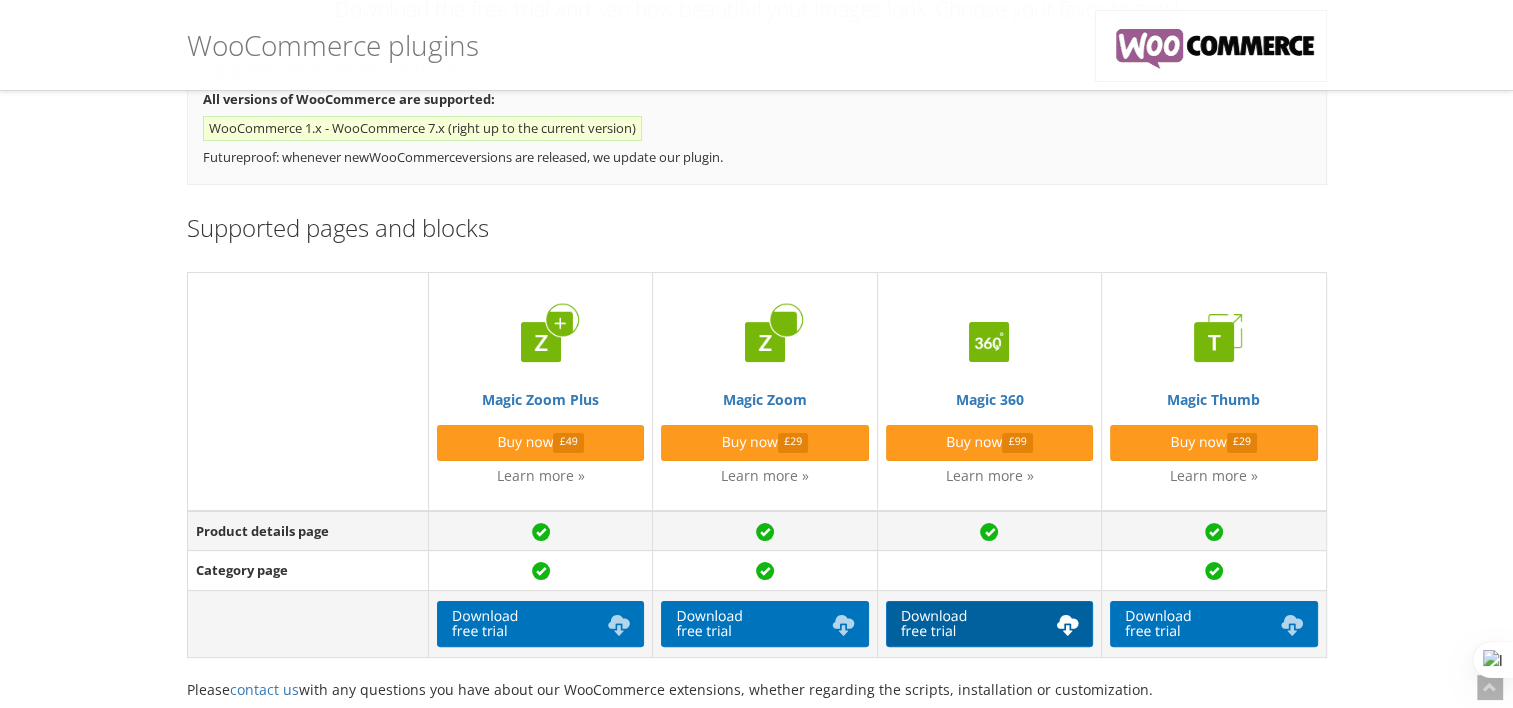 click at bounding box center (1067, 625) 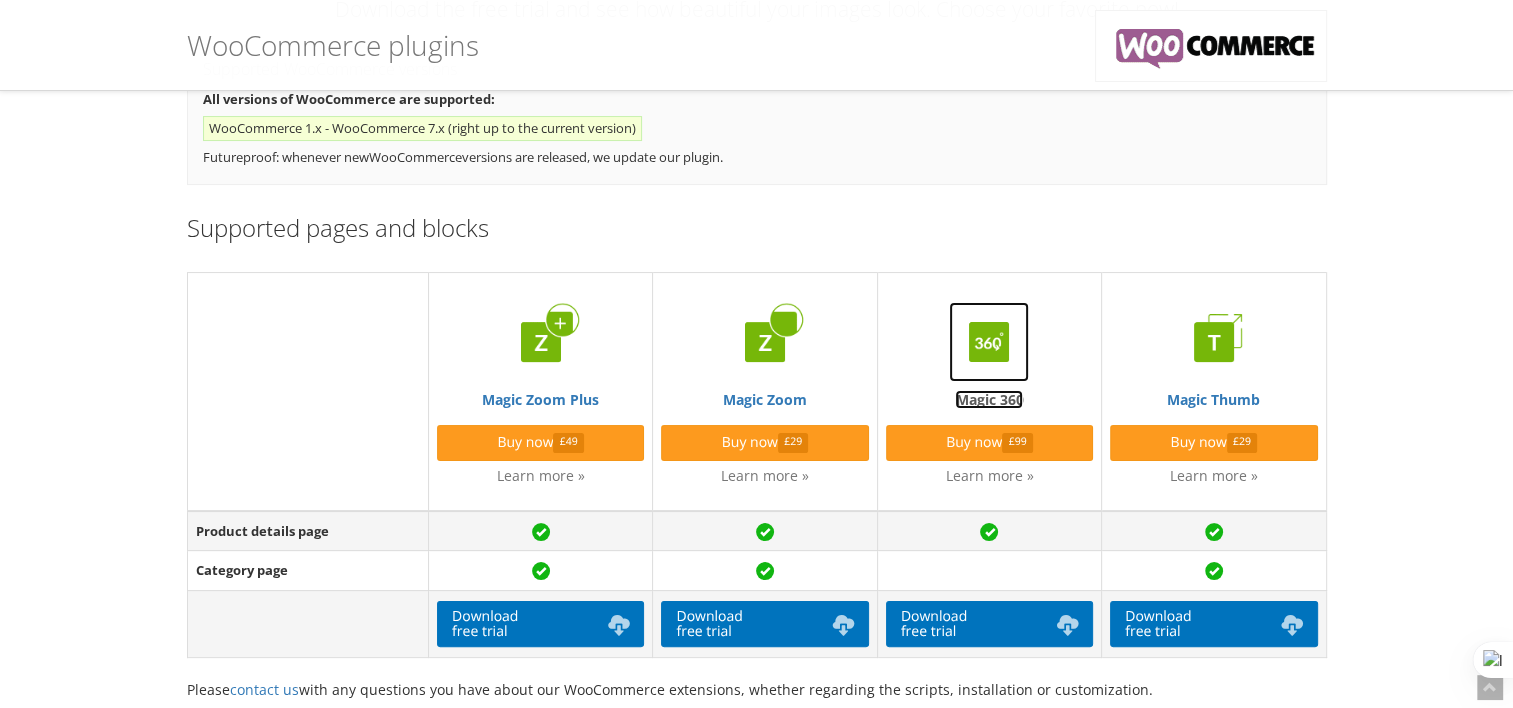 click on "Magic 360" at bounding box center [989, 355] 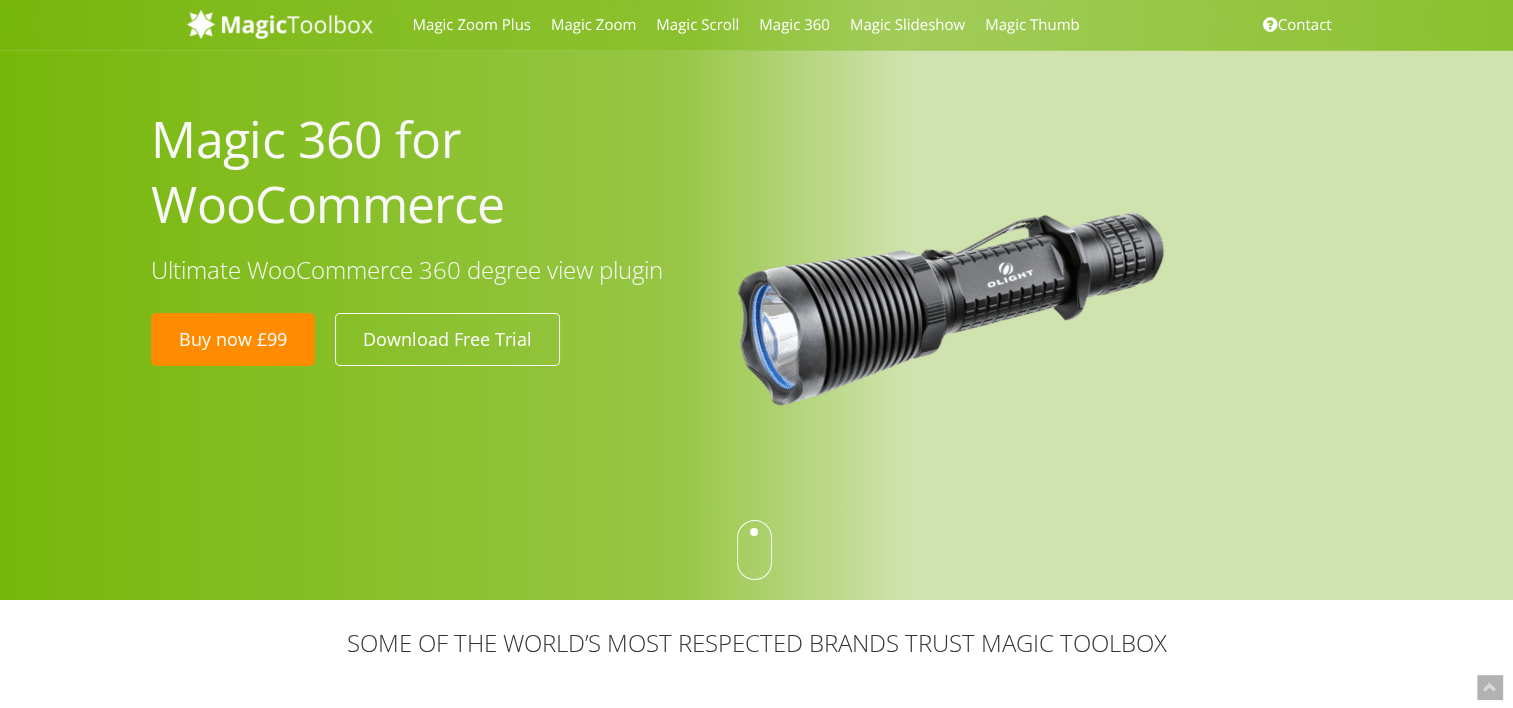 scroll, scrollTop: 400, scrollLeft: 0, axis: vertical 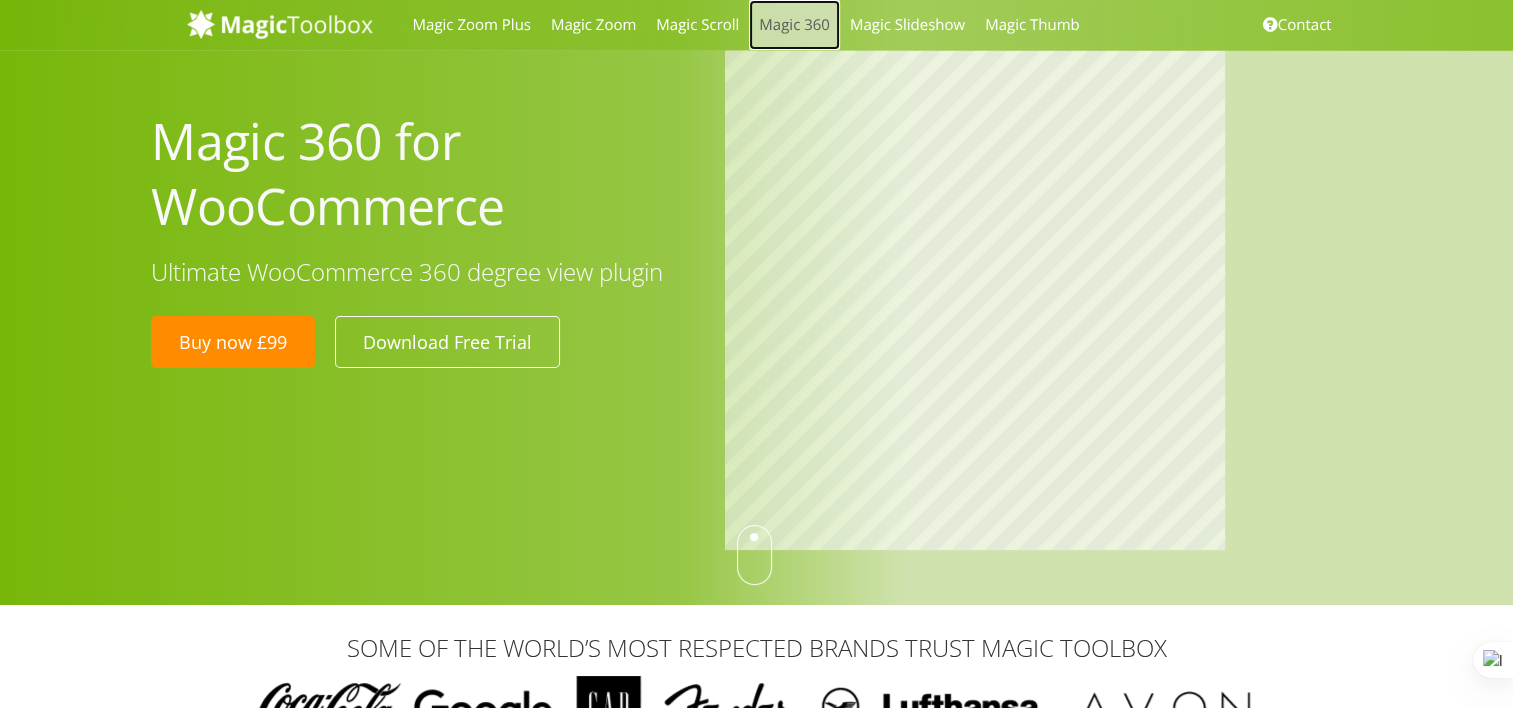 click on "Magic 360" at bounding box center (794, 25) 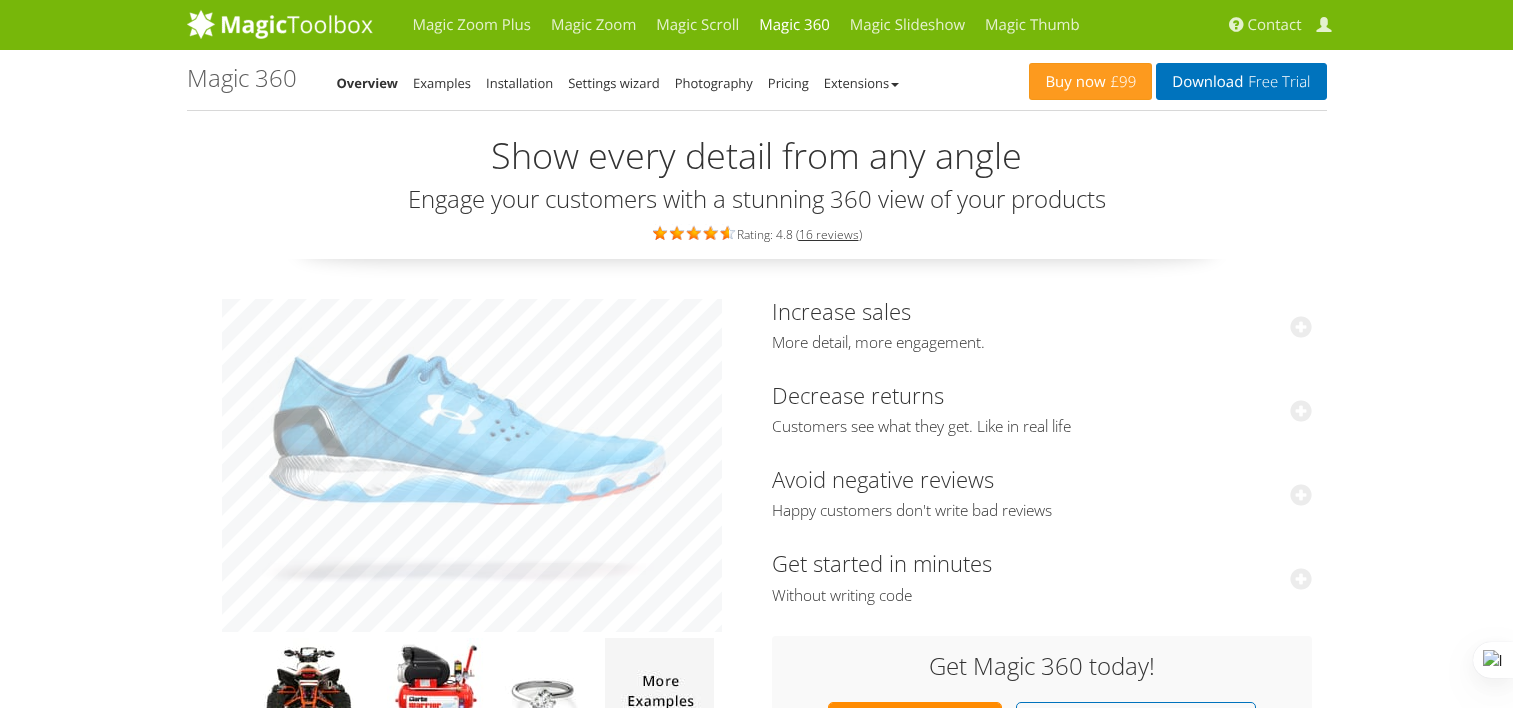 scroll, scrollTop: 0, scrollLeft: 0, axis: both 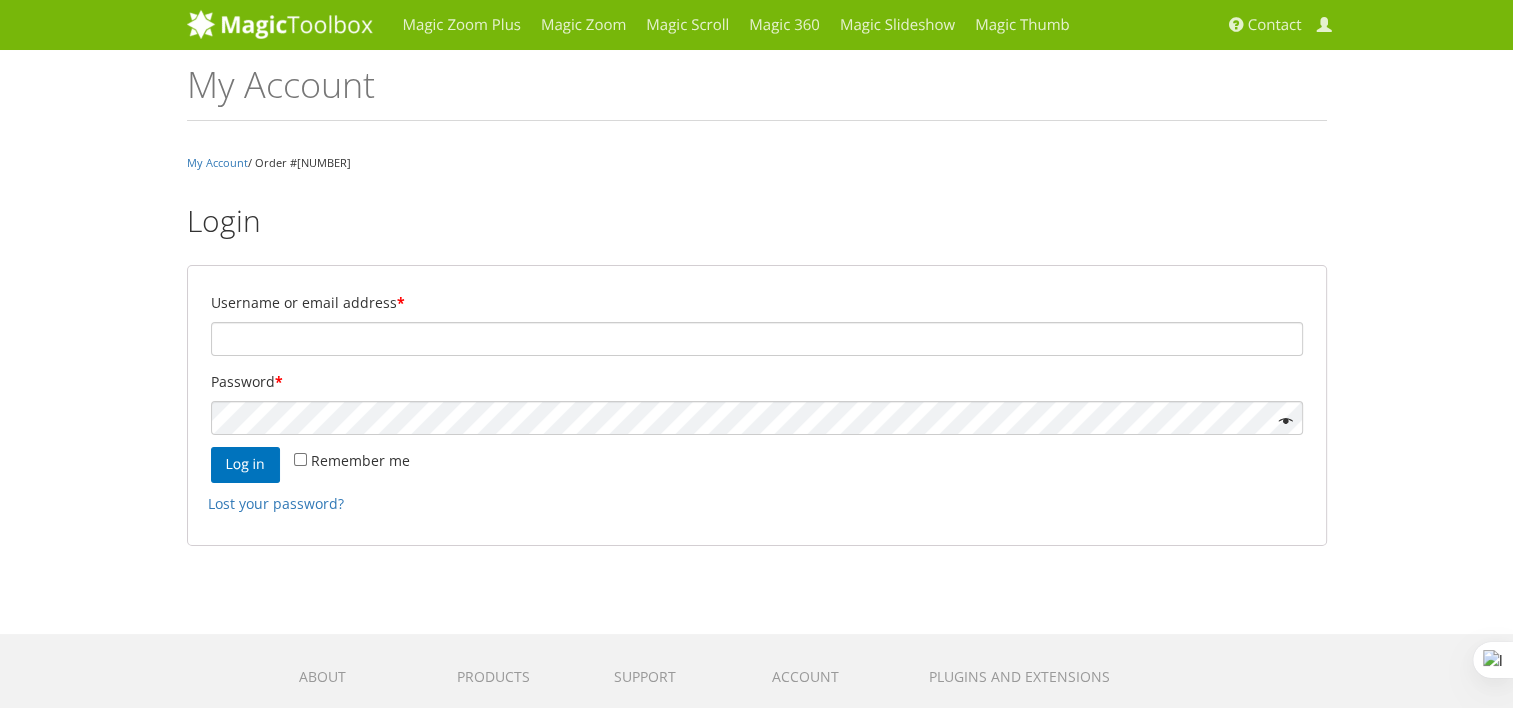 click on "Username or email address  *" at bounding box center [757, 303] 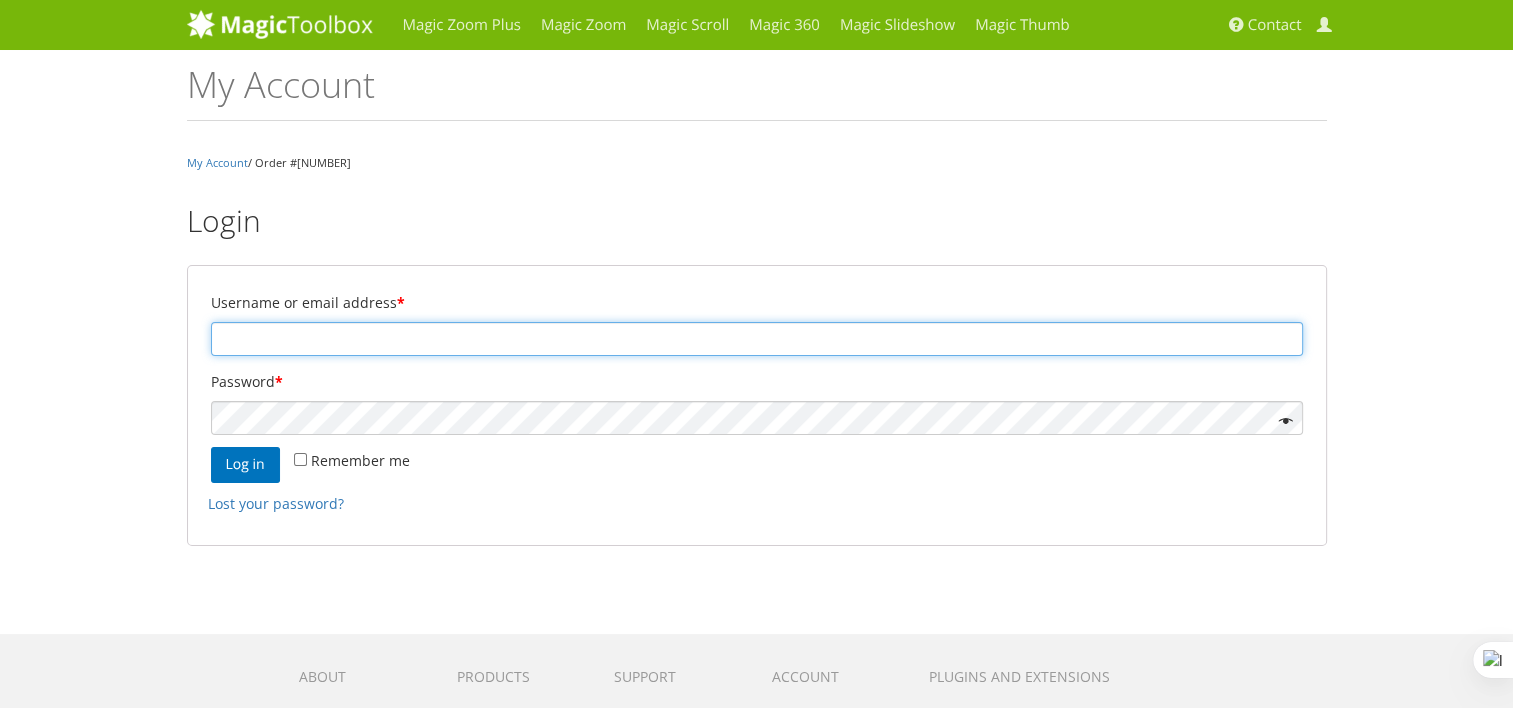 click on "Username or email address  *" at bounding box center [757, 339] 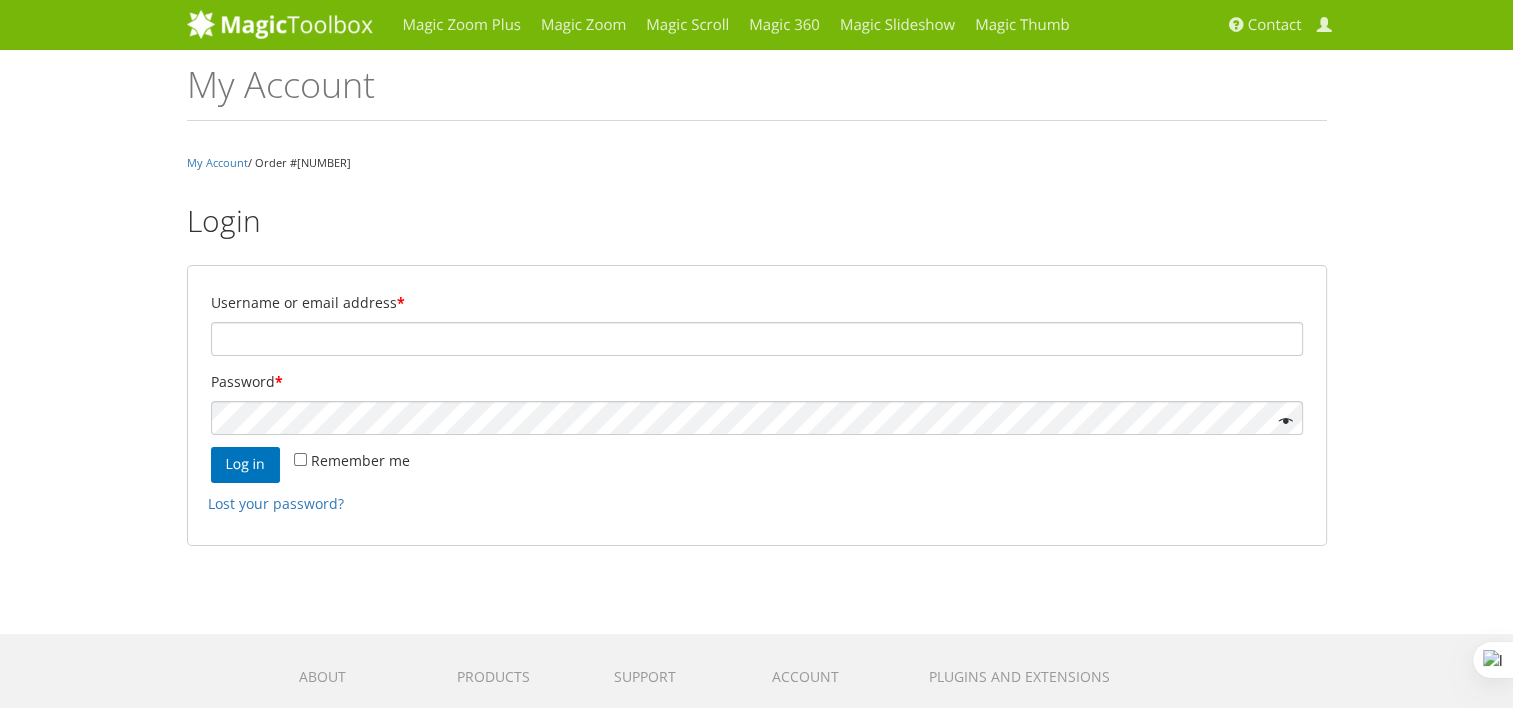 click on "Username or email address  *" at bounding box center (757, 322) 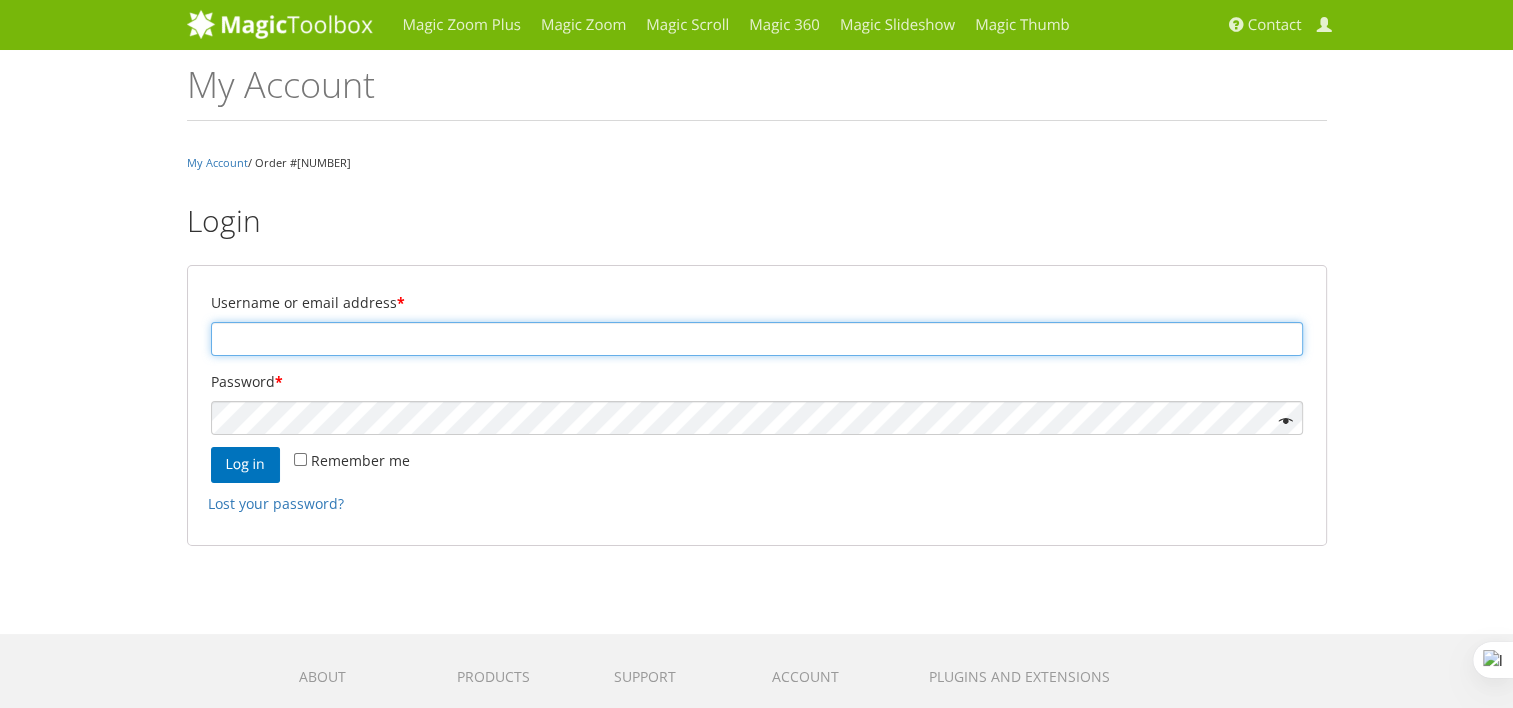 click on "Username or email address  *" at bounding box center (757, 339) 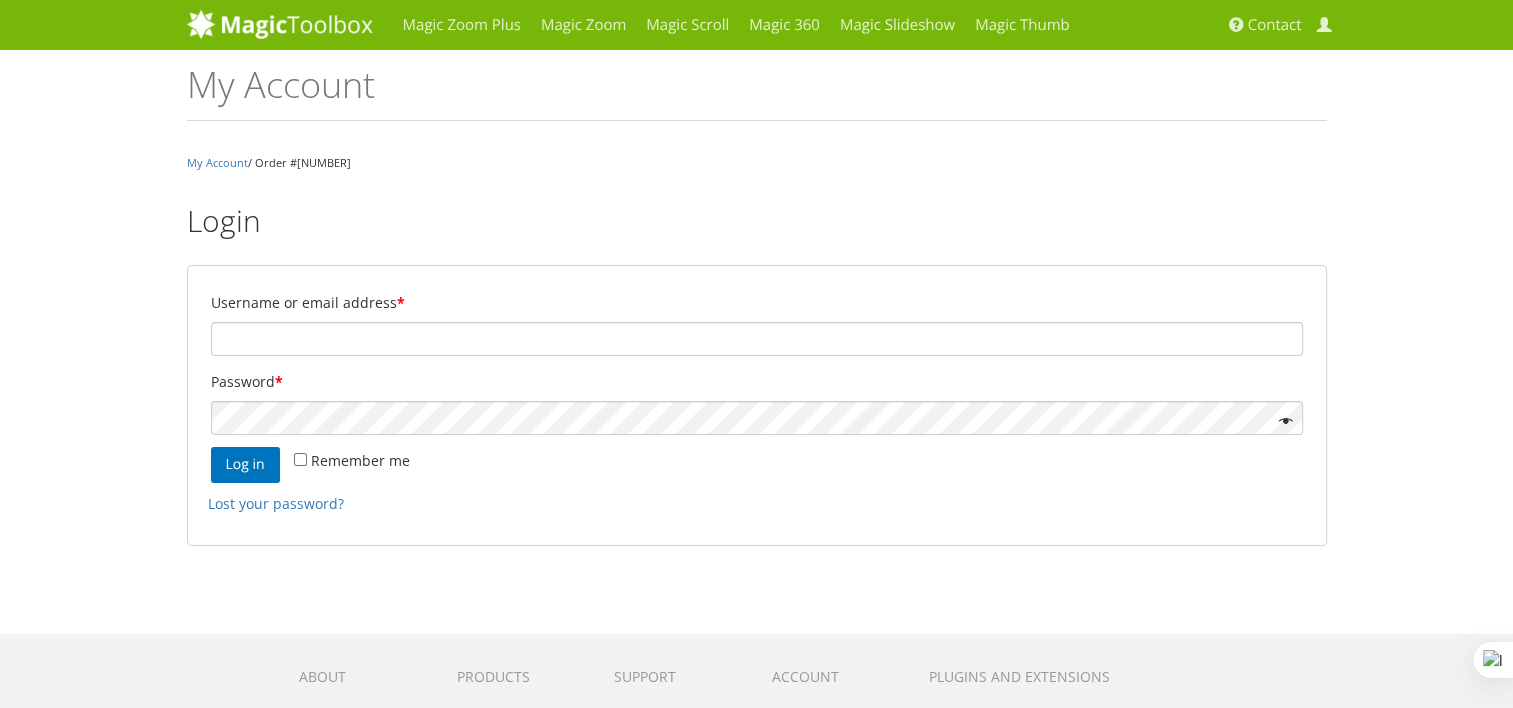 click on "Login
Username or email address  *
Password  *
Remember me
Log in
Lost your password?" at bounding box center (757, 375) 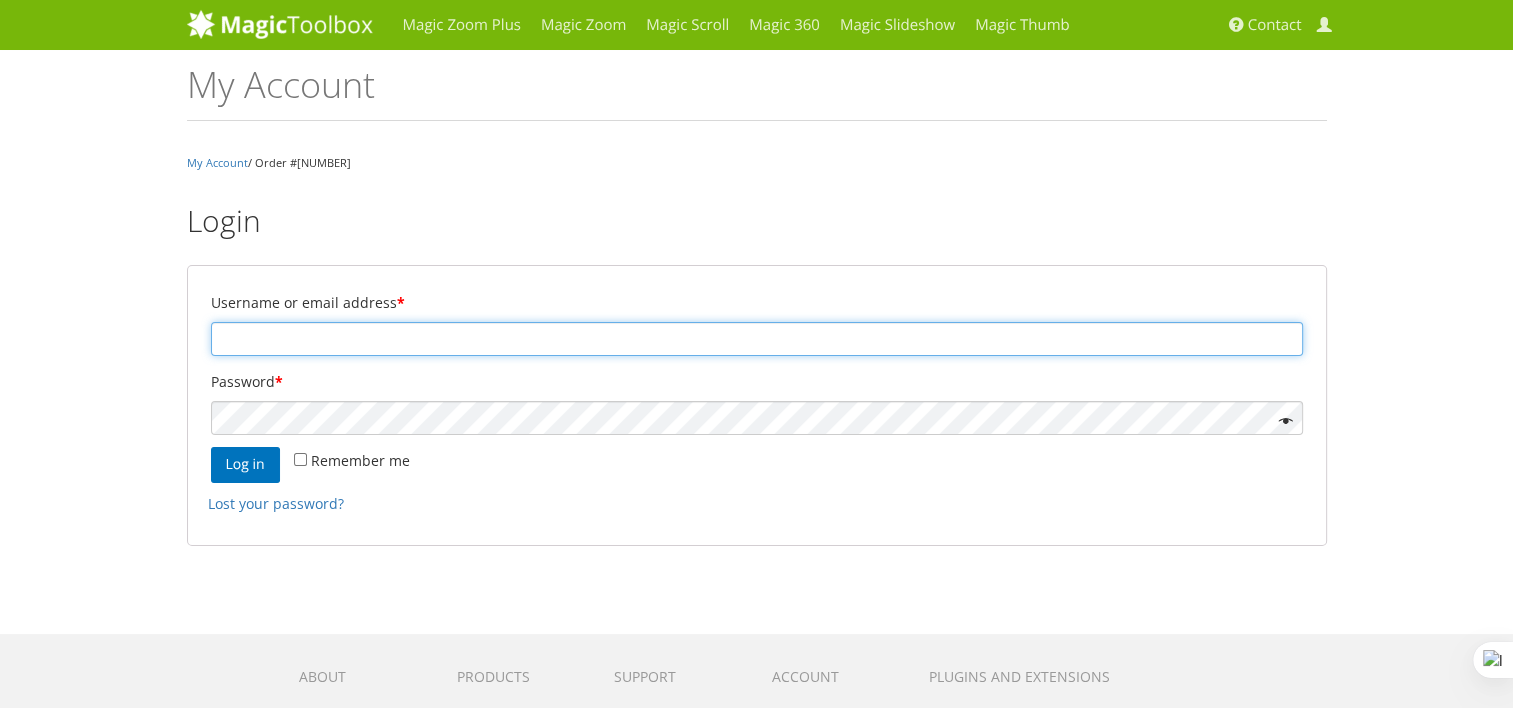 click on "Username or email address  *" at bounding box center (757, 339) 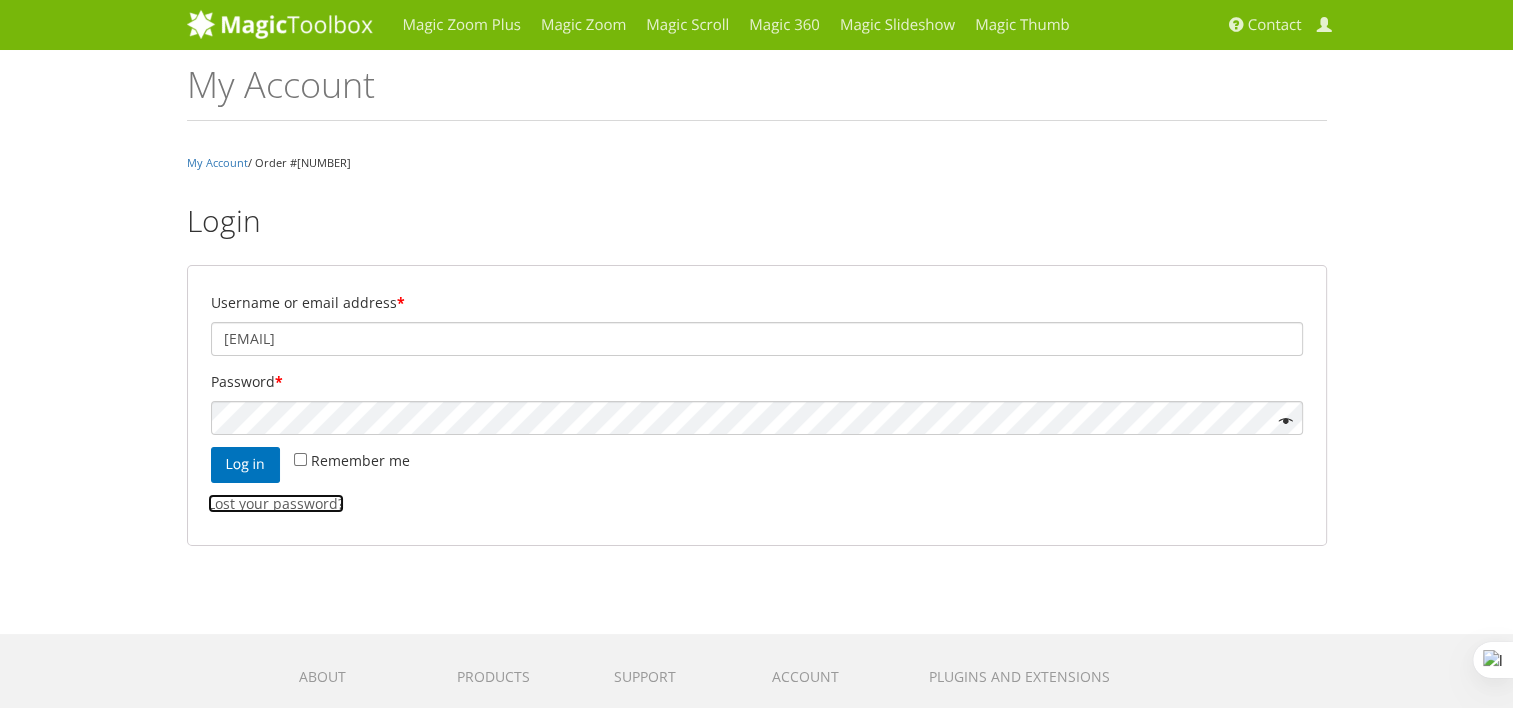 click on "Lost your password?" at bounding box center [276, 503] 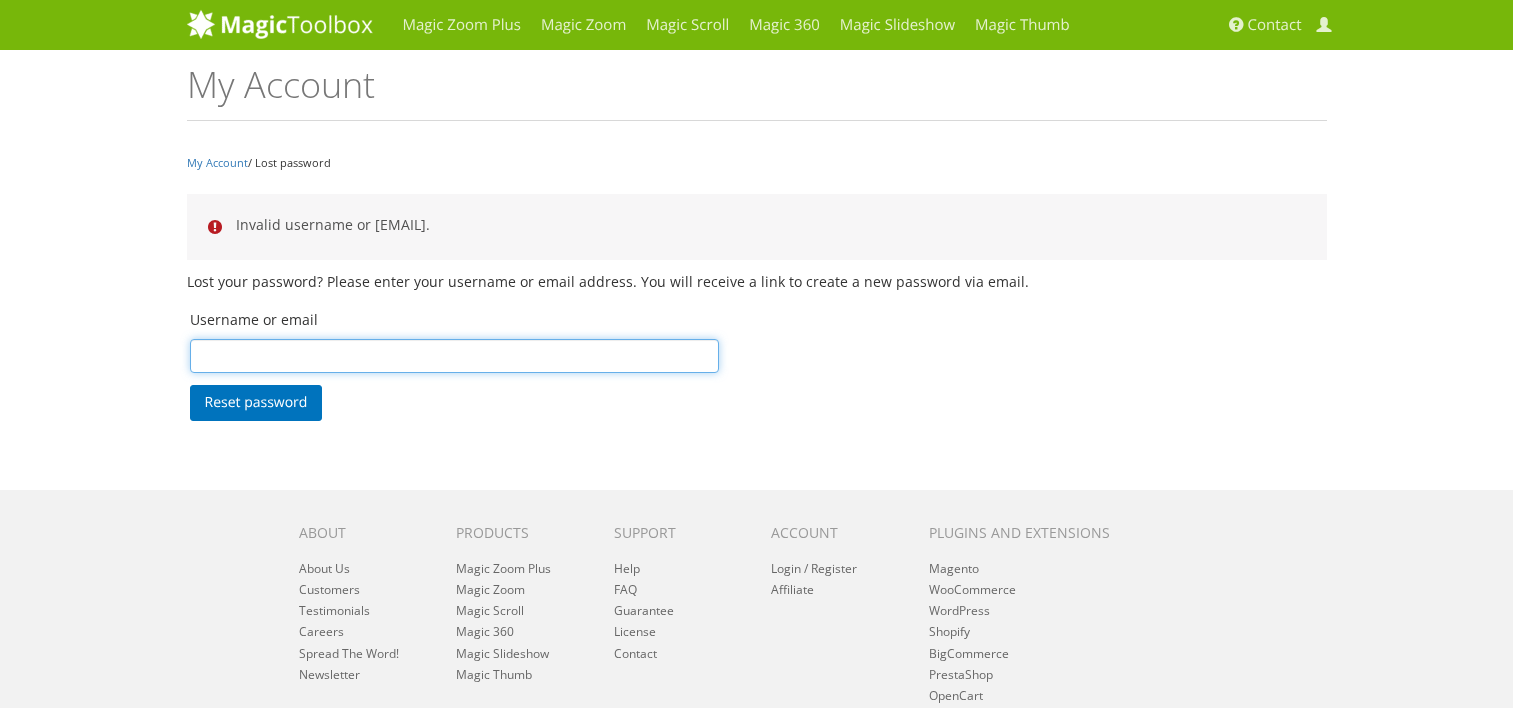 click on "Username or email" at bounding box center (455, 356) 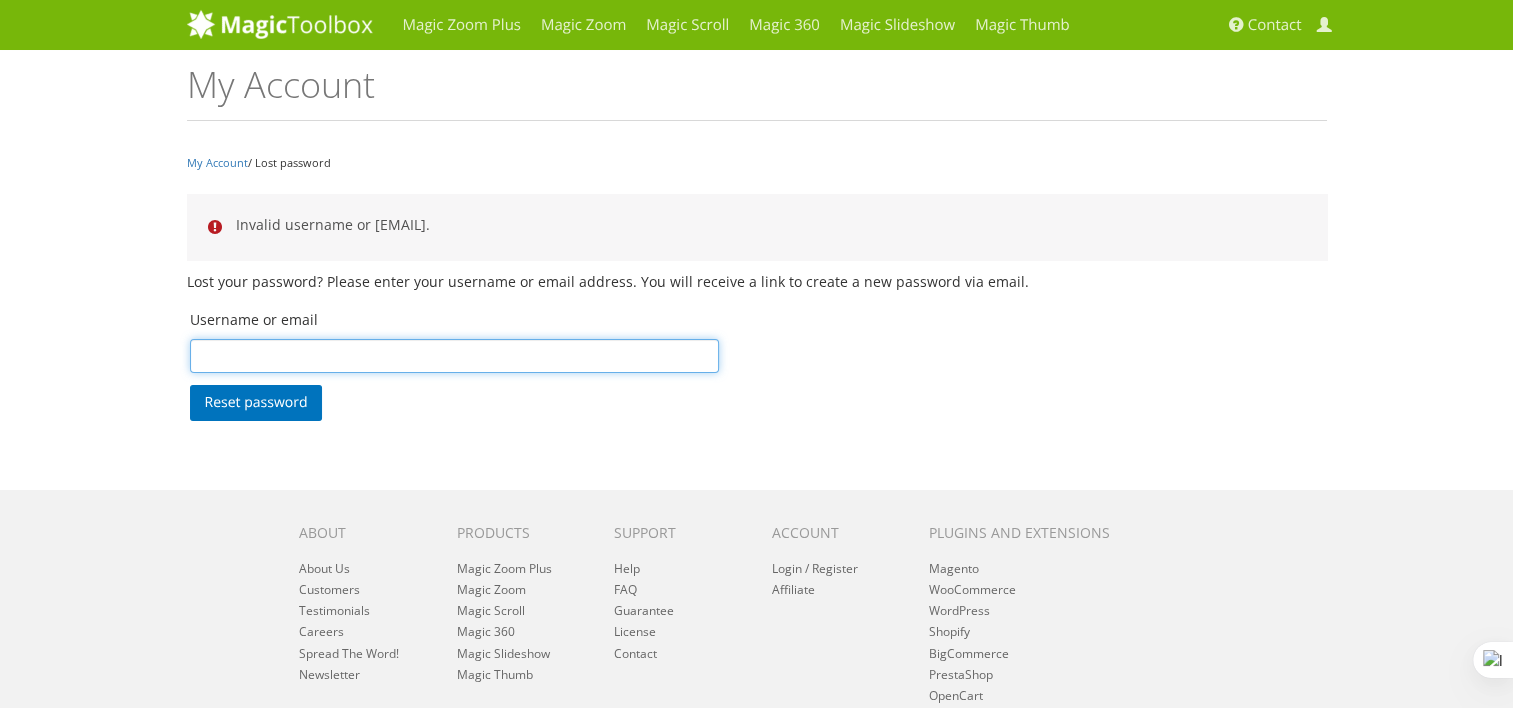 scroll, scrollTop: 0, scrollLeft: 0, axis: both 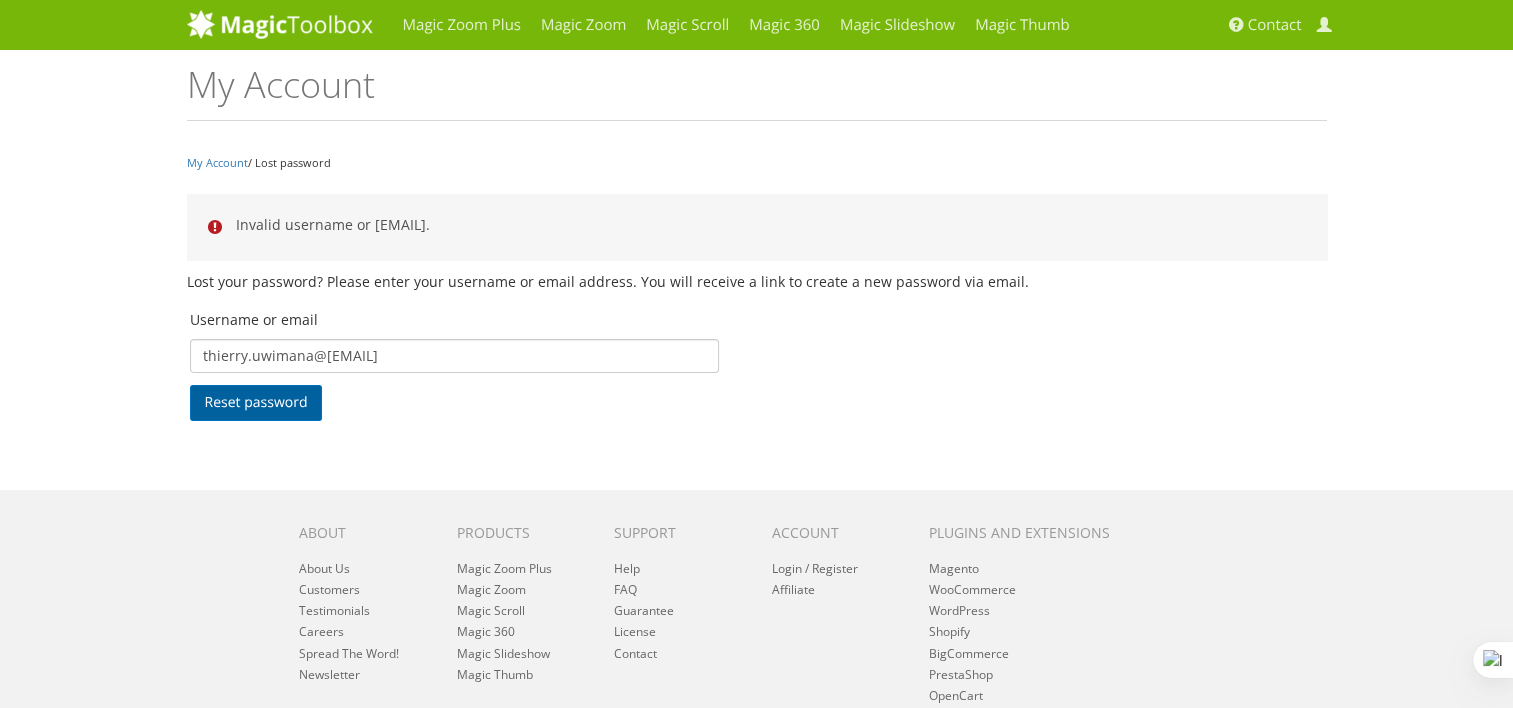 click on "Reset password" at bounding box center (256, 403) 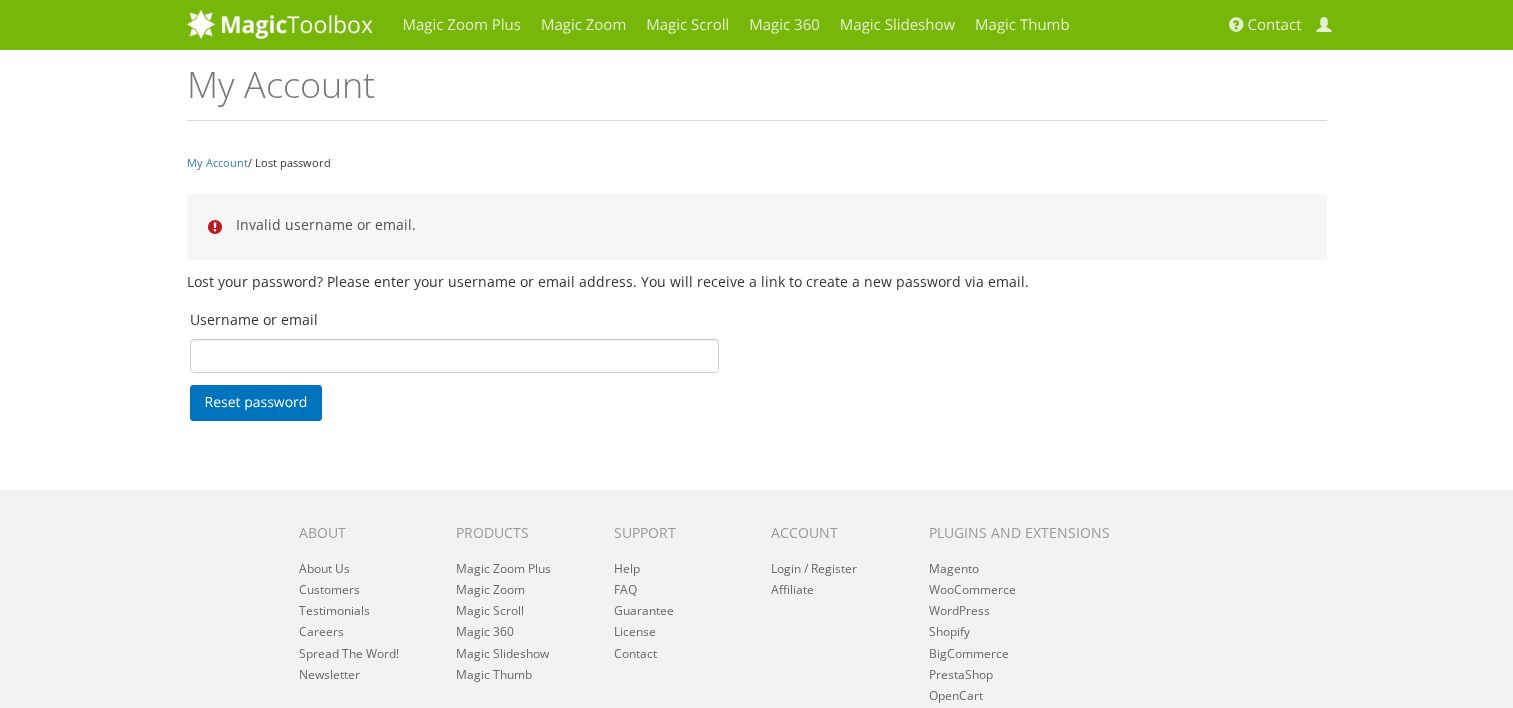 scroll, scrollTop: 0, scrollLeft: 0, axis: both 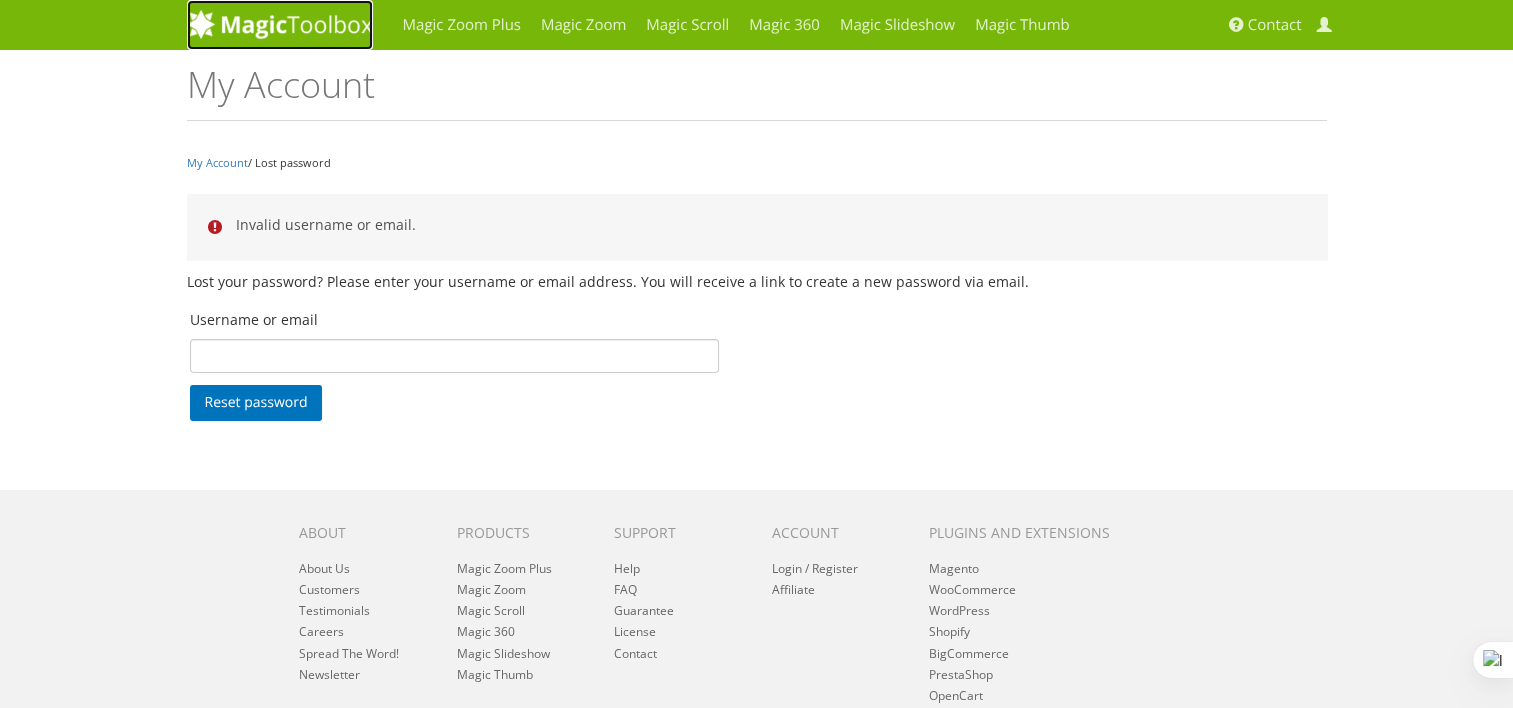 click at bounding box center (280, 24) 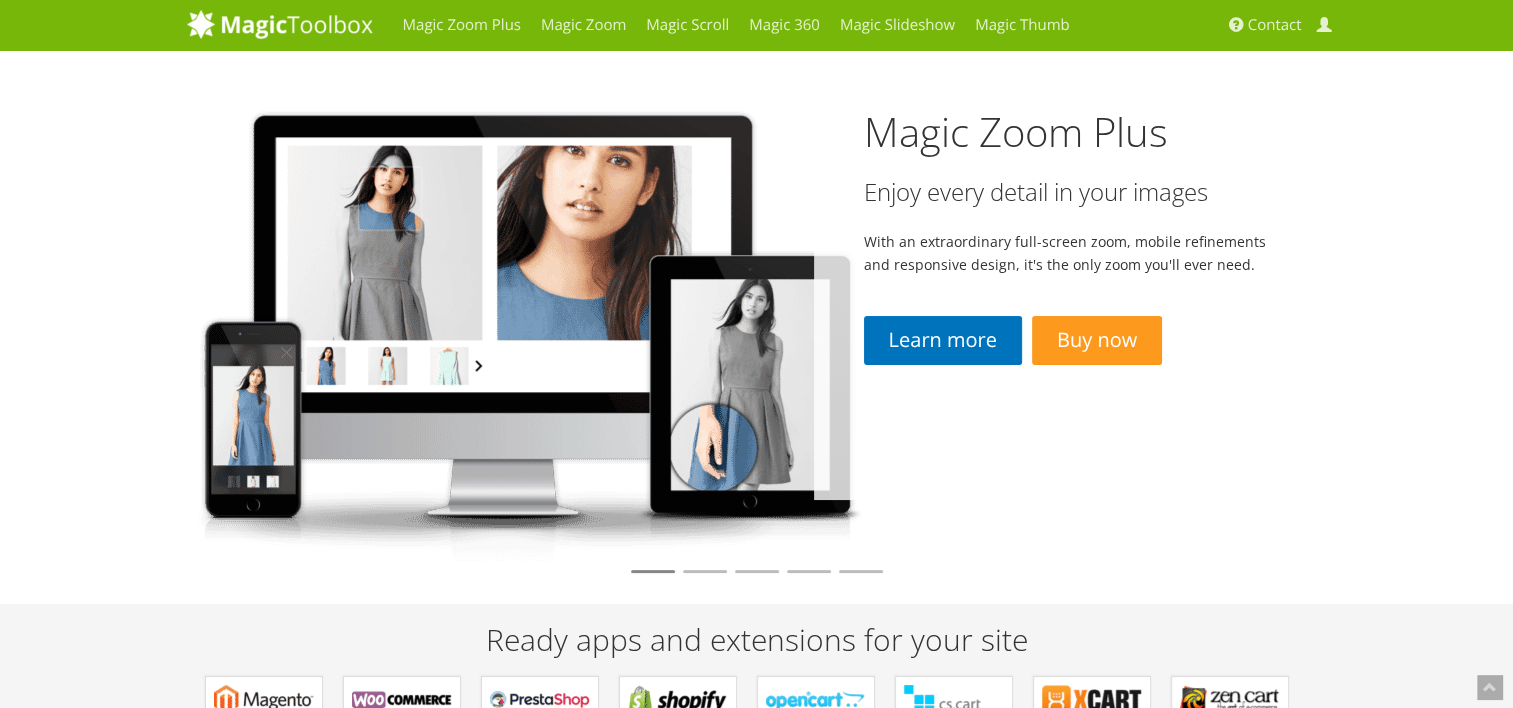 scroll, scrollTop: 500, scrollLeft: 0, axis: vertical 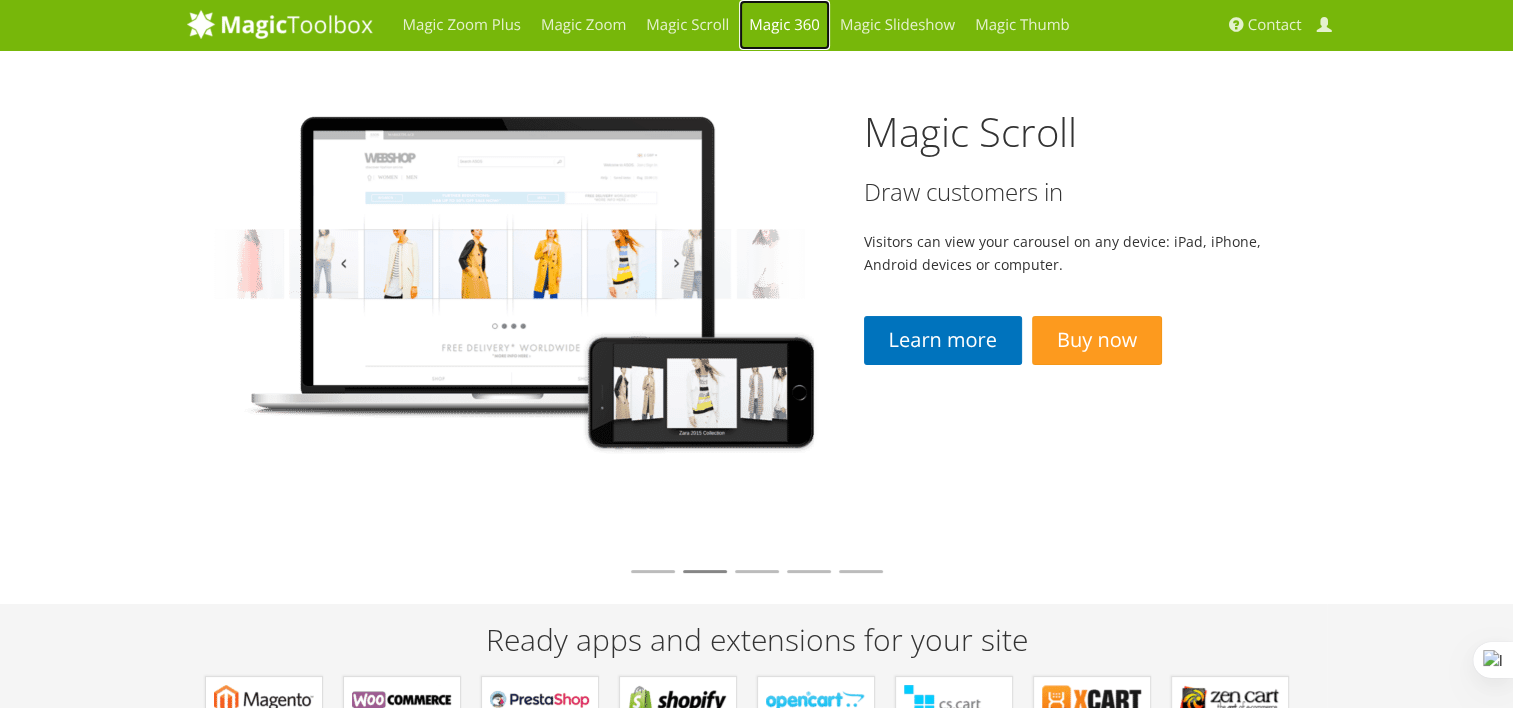 click on "Magic 360" at bounding box center [784, 25] 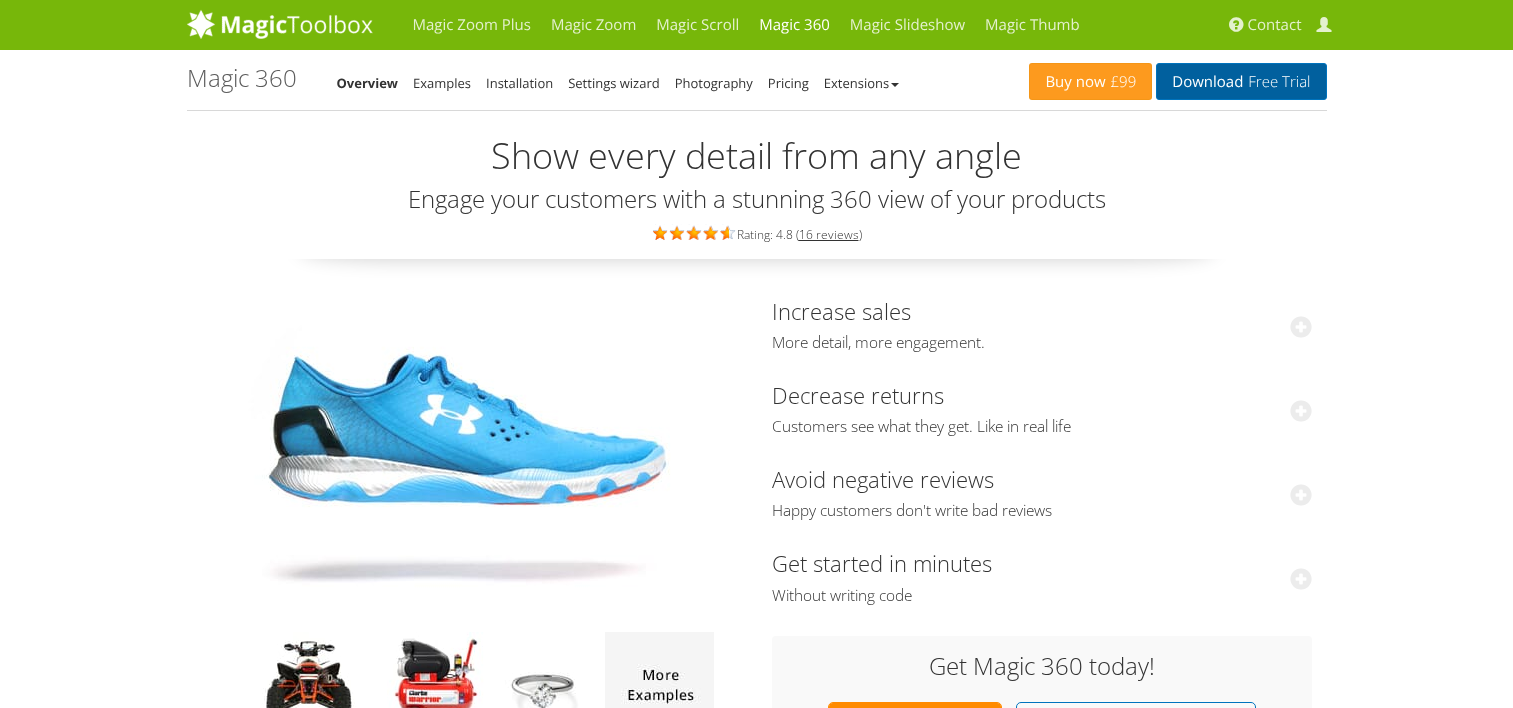 click on "Free Trial" at bounding box center (1276, 82) 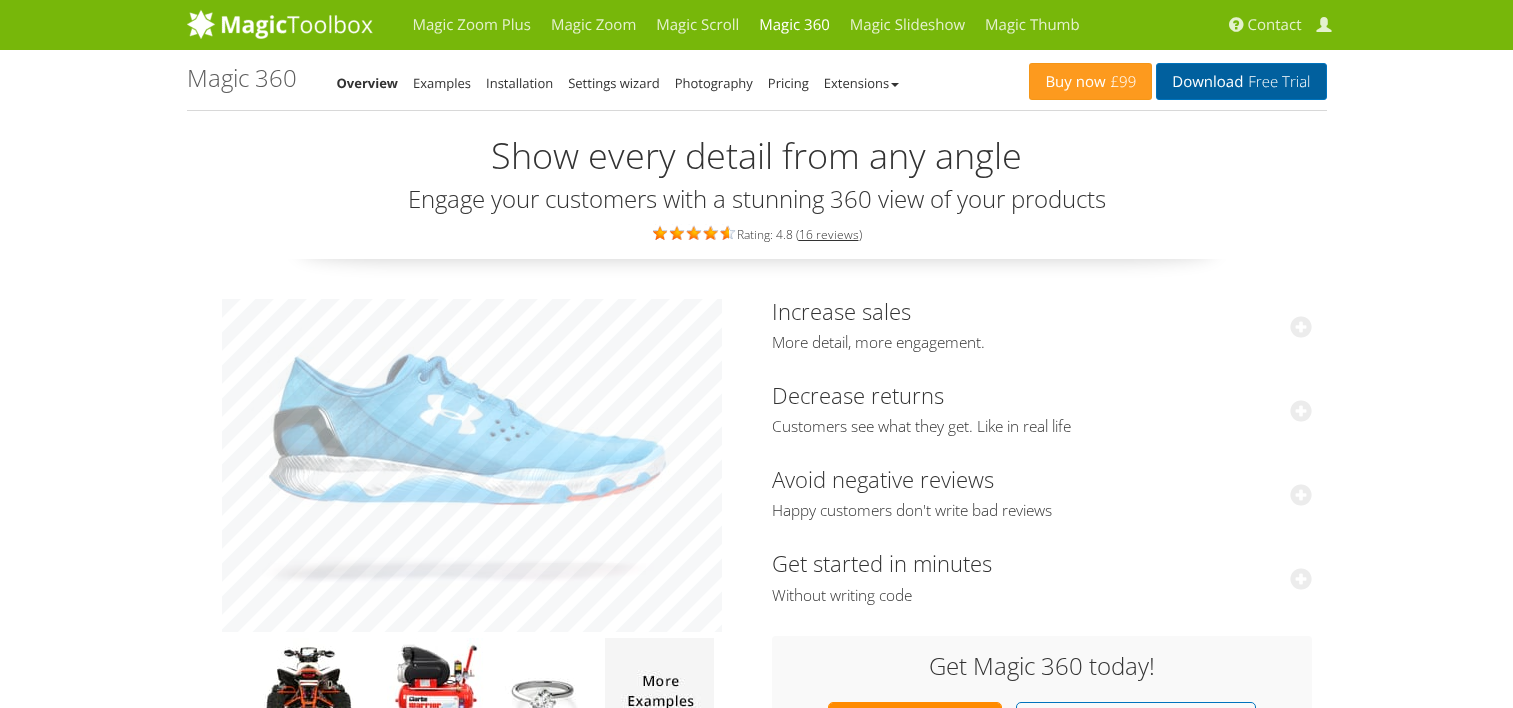 scroll, scrollTop: 0, scrollLeft: 0, axis: both 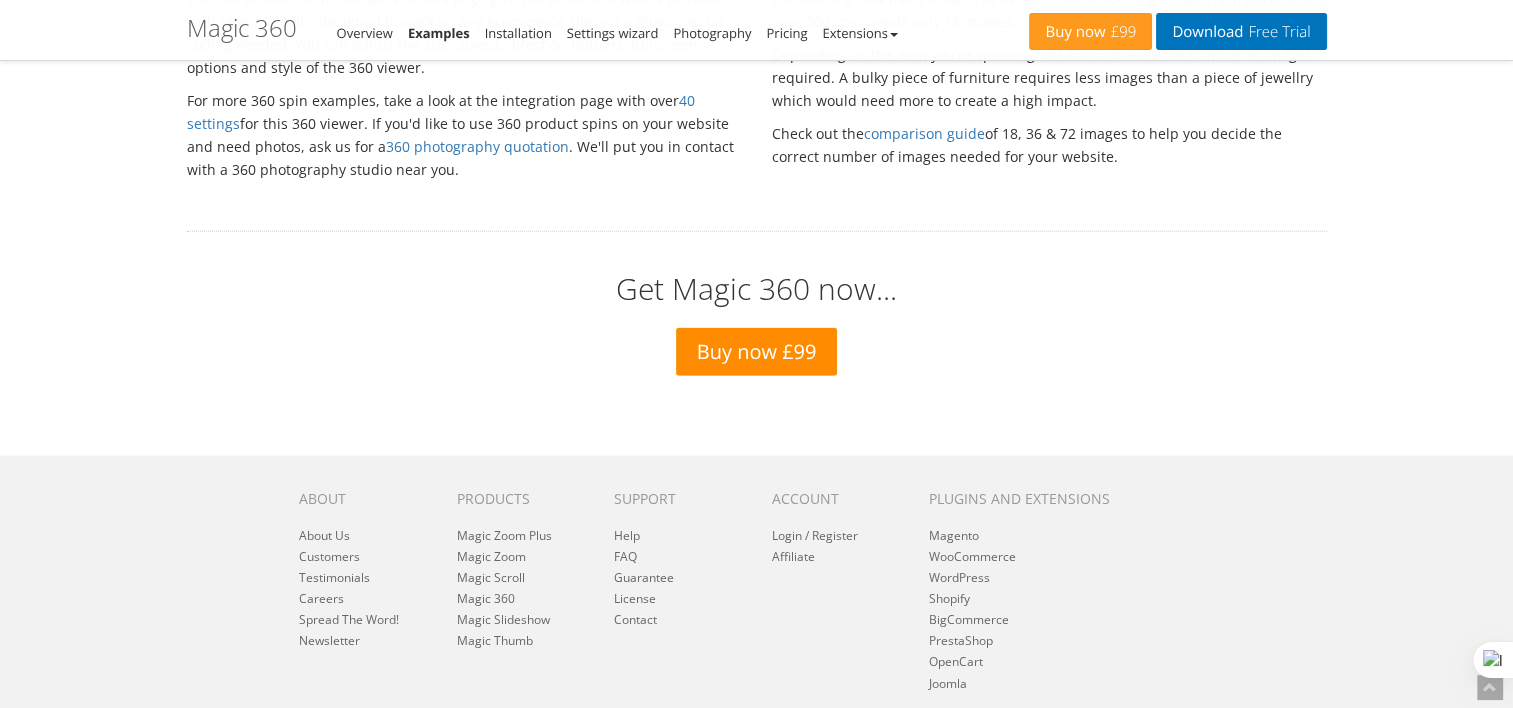 click on "Buy now £99" at bounding box center [757, 352] 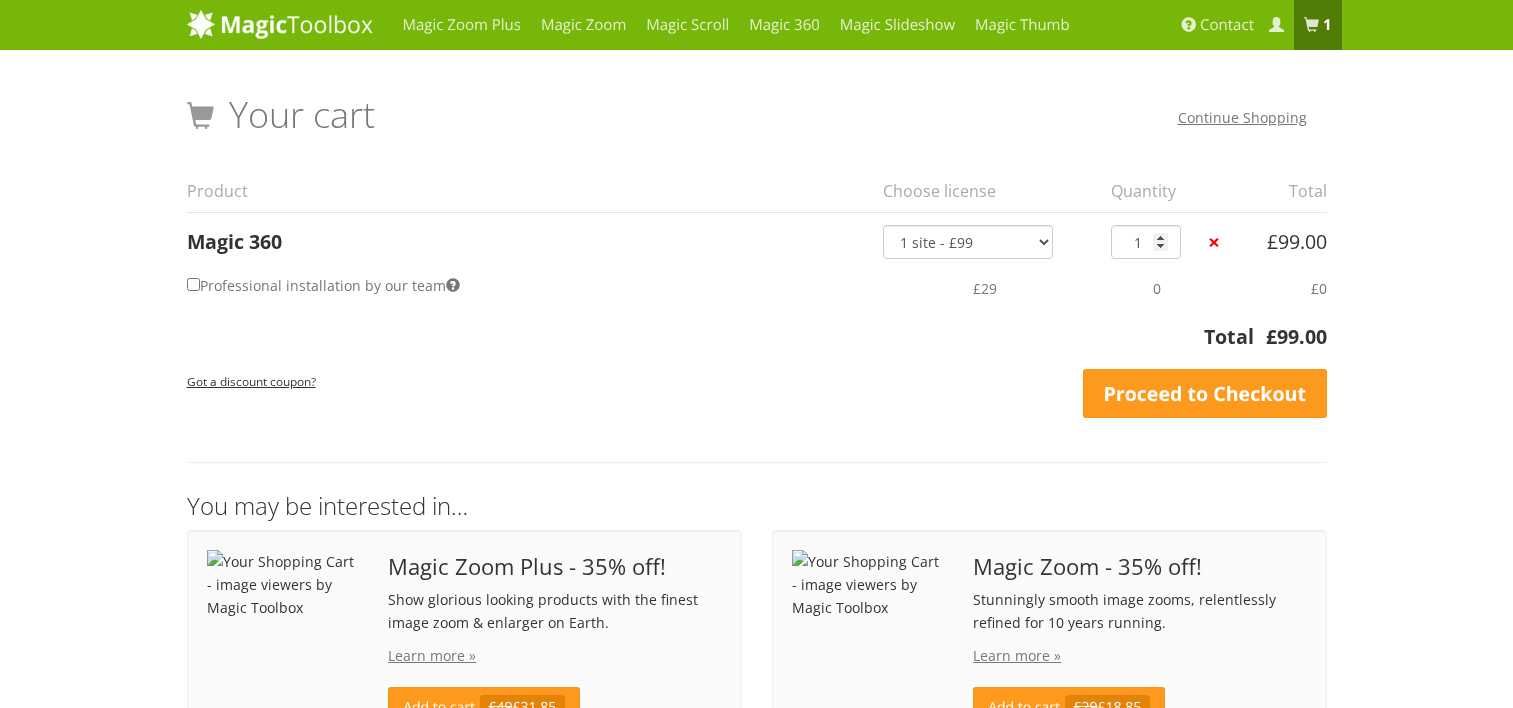scroll, scrollTop: 0, scrollLeft: 0, axis: both 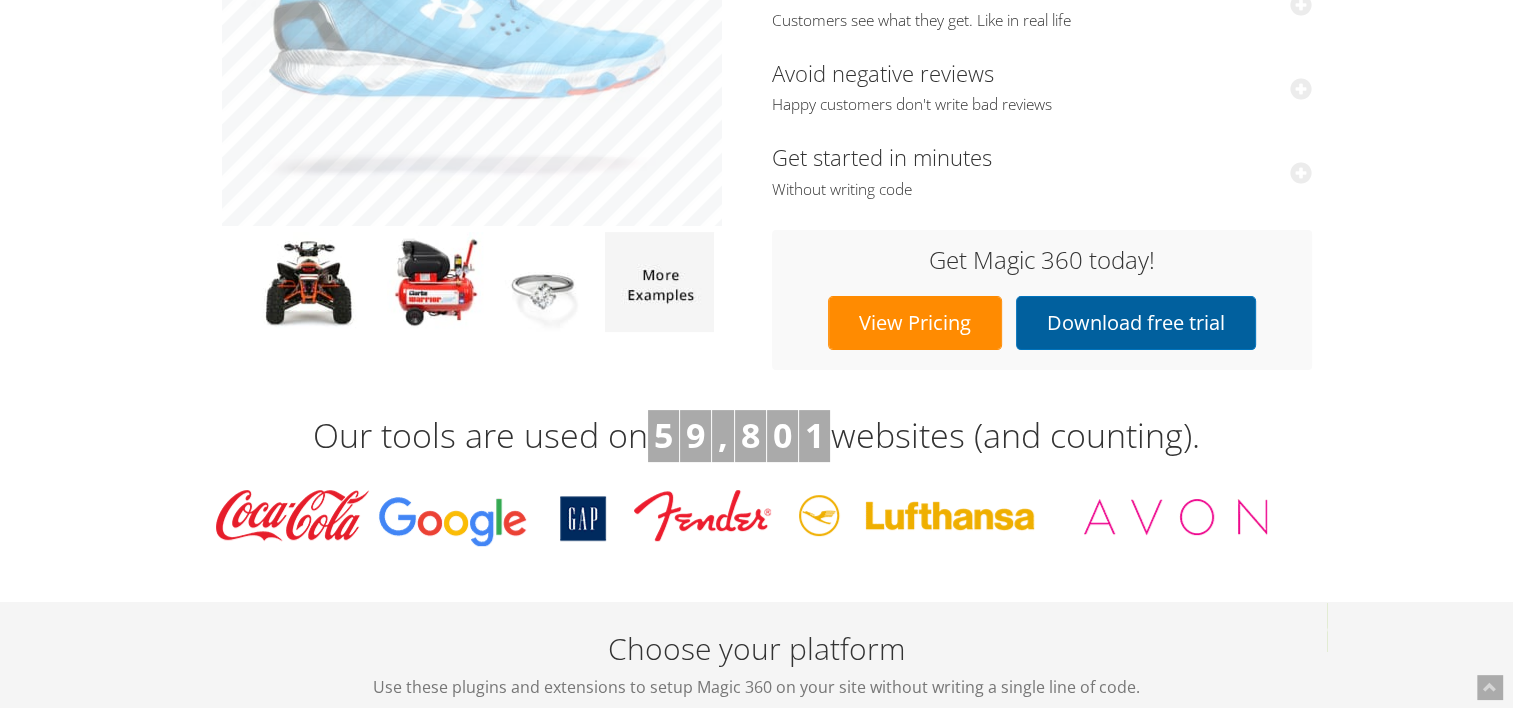 click on "Download free trial" at bounding box center [1136, 323] 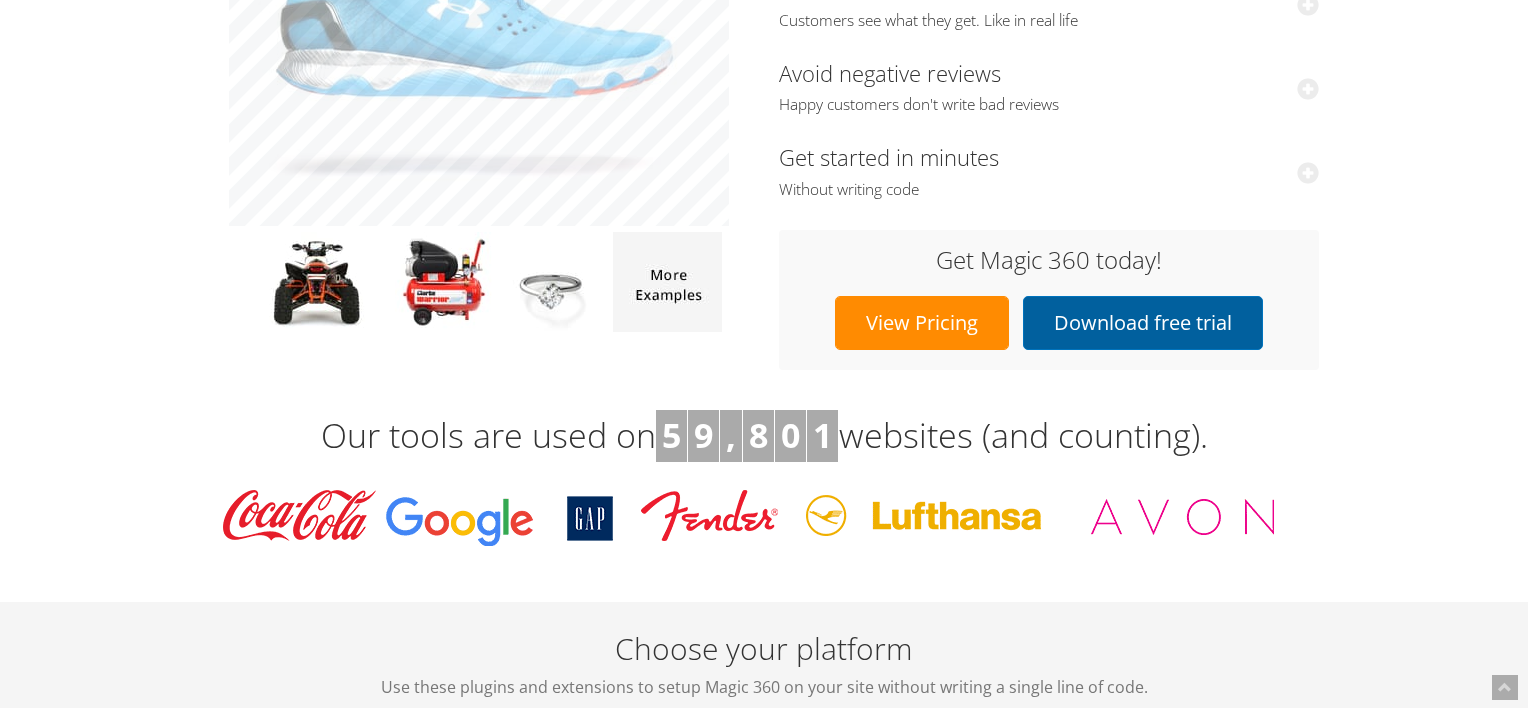 scroll, scrollTop: 406, scrollLeft: 0, axis: vertical 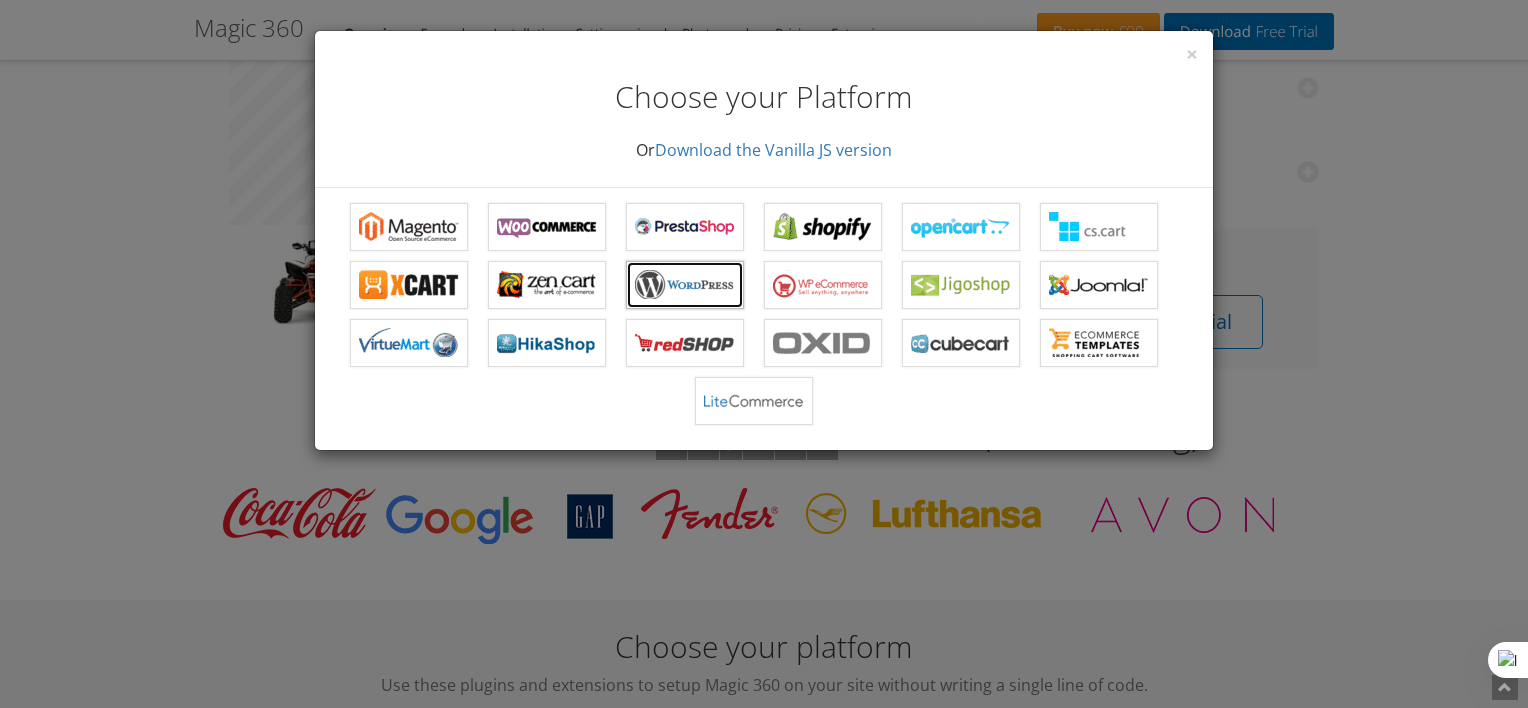 click on "Magic 360 for WordPress" at bounding box center (685, 285) 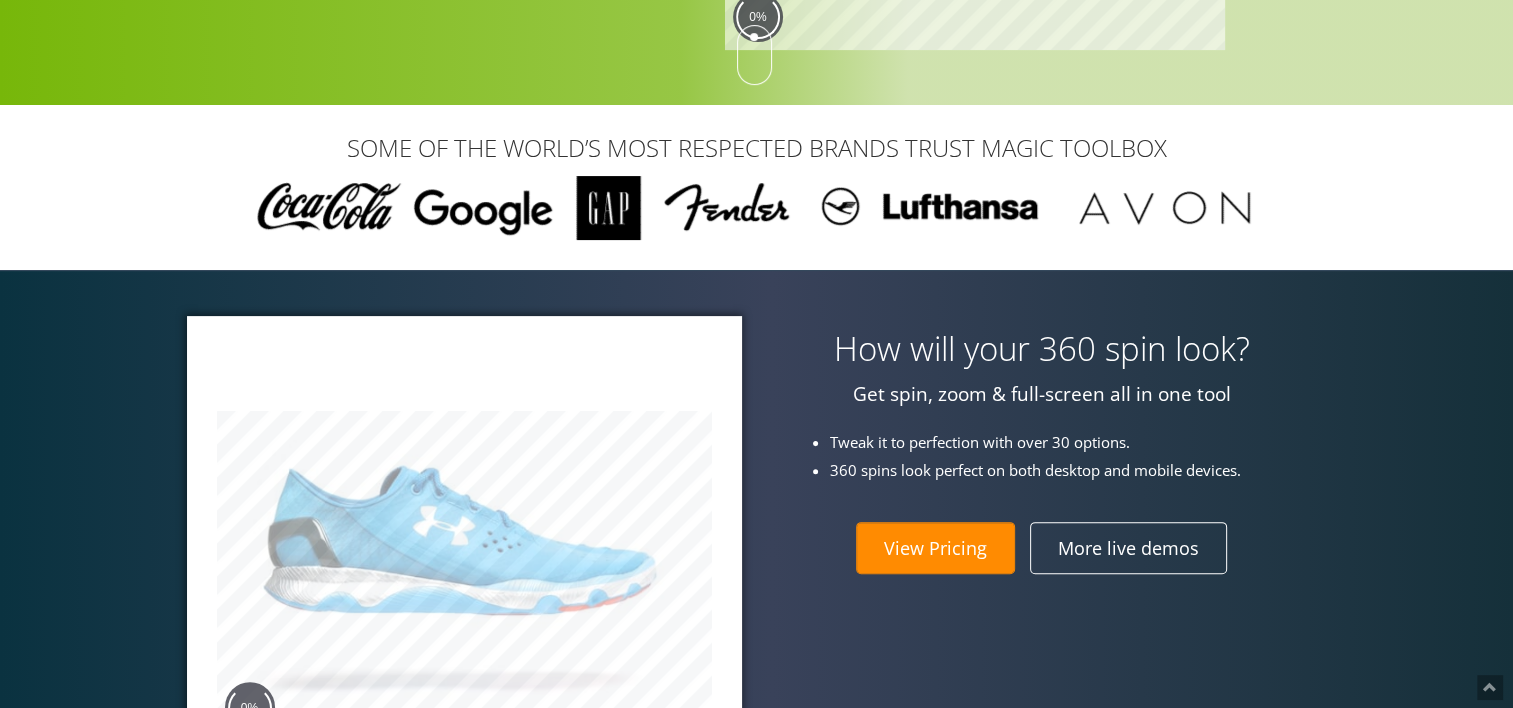 scroll, scrollTop: 1004, scrollLeft: 0, axis: vertical 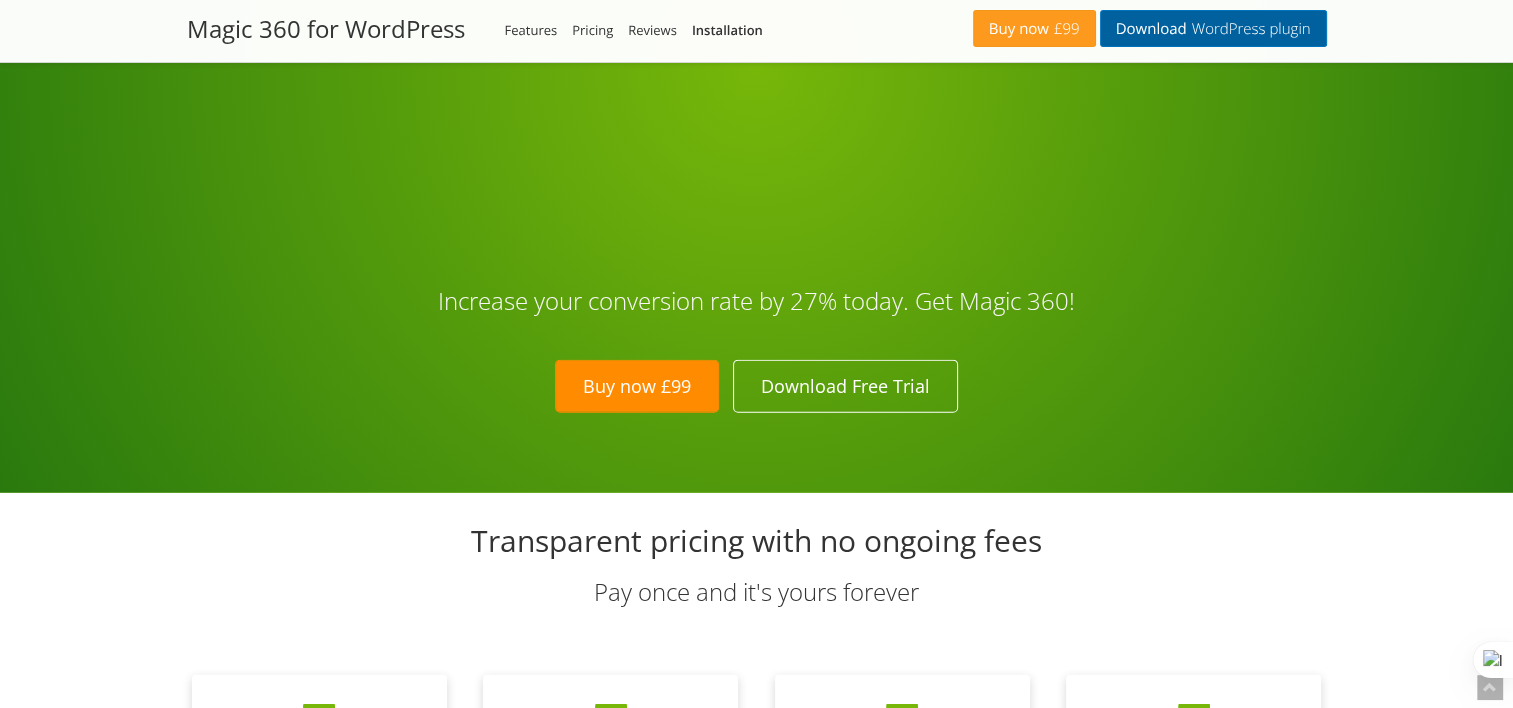 click on "Download  WordPress plugin" at bounding box center (1213, 28) 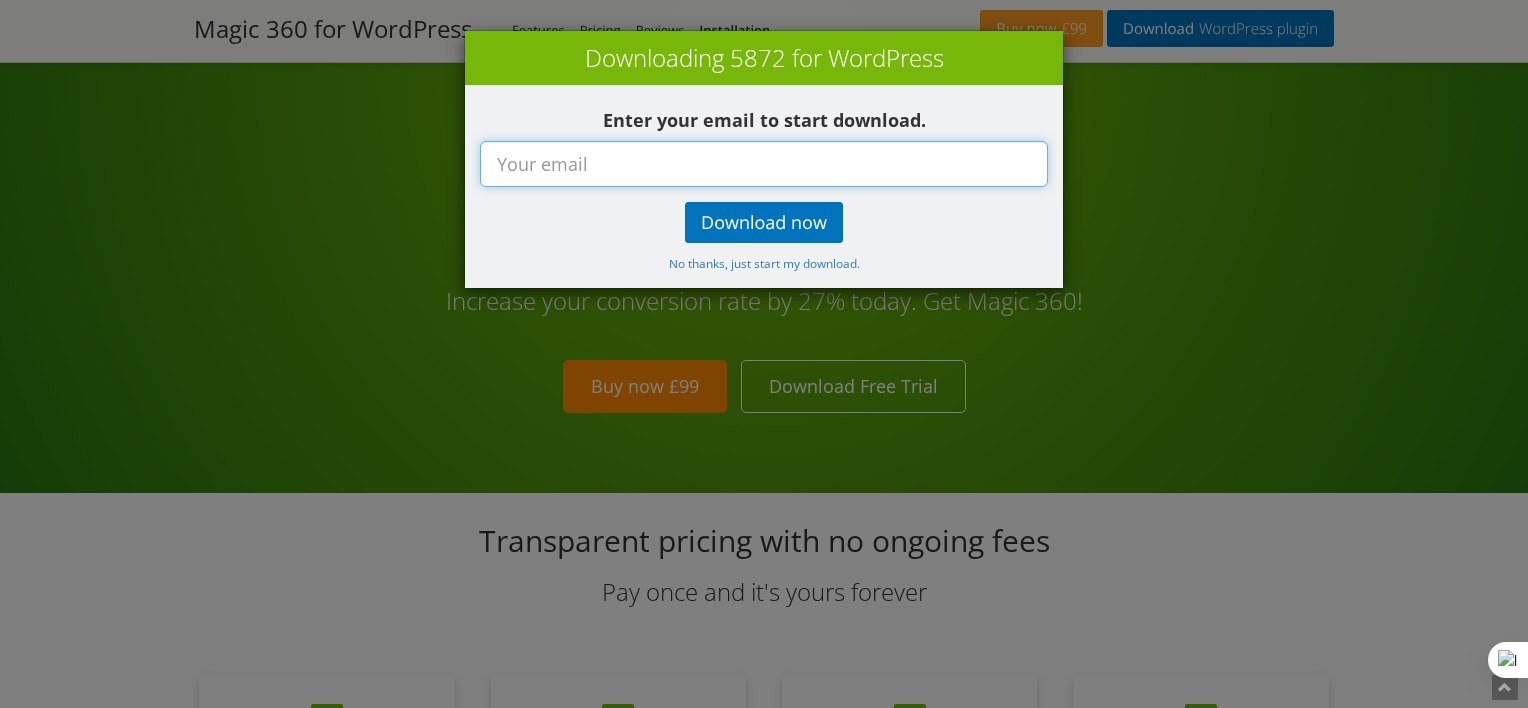 click at bounding box center [764, 164] 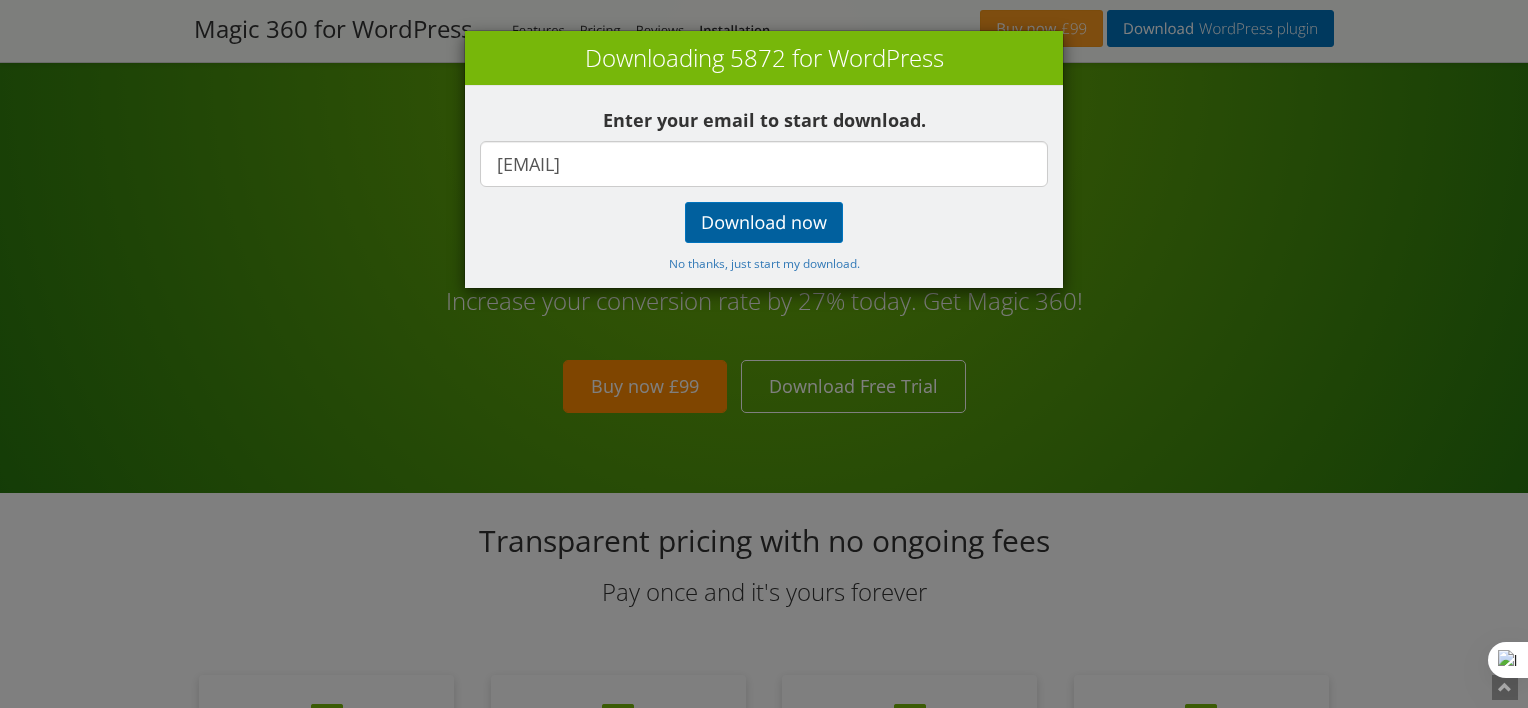 click on "Download now" at bounding box center [764, 222] 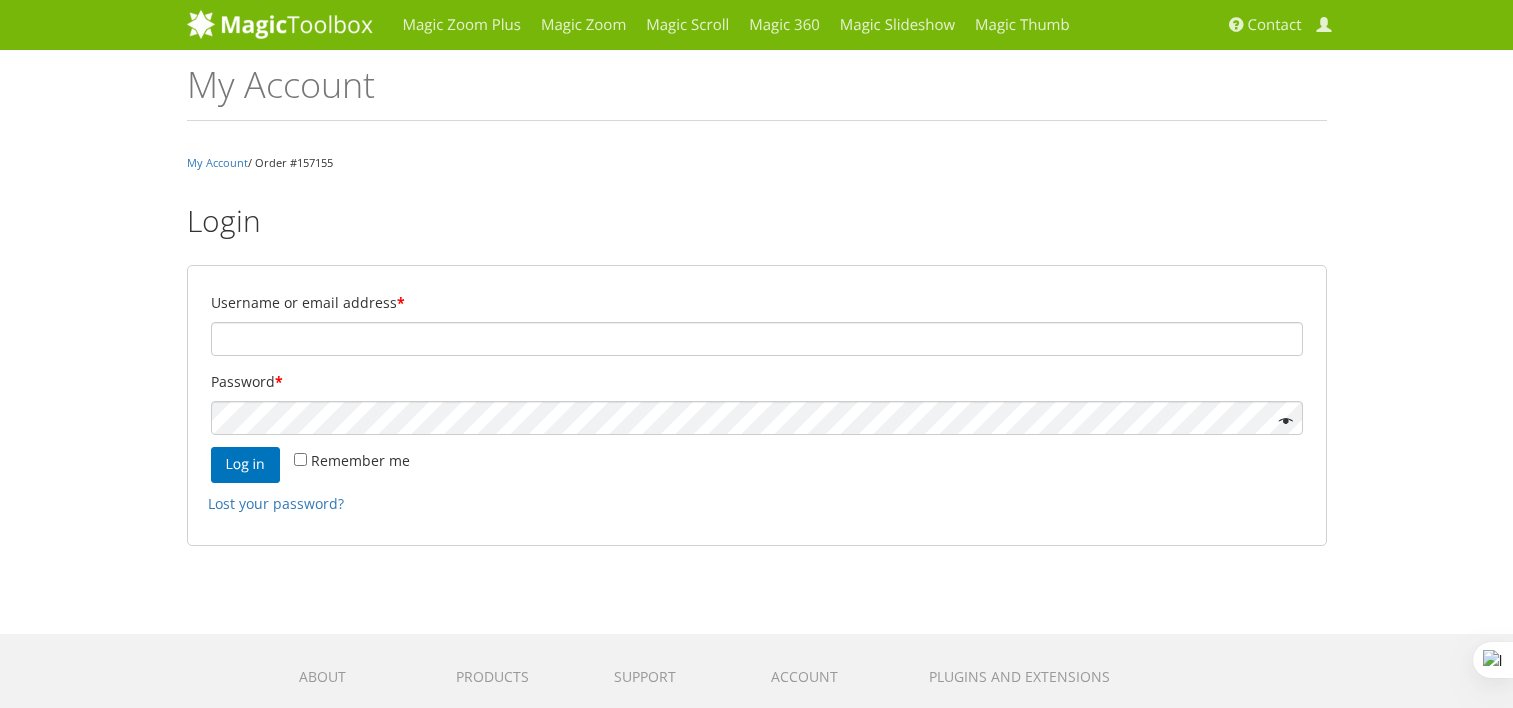 scroll, scrollTop: 0, scrollLeft: 0, axis: both 